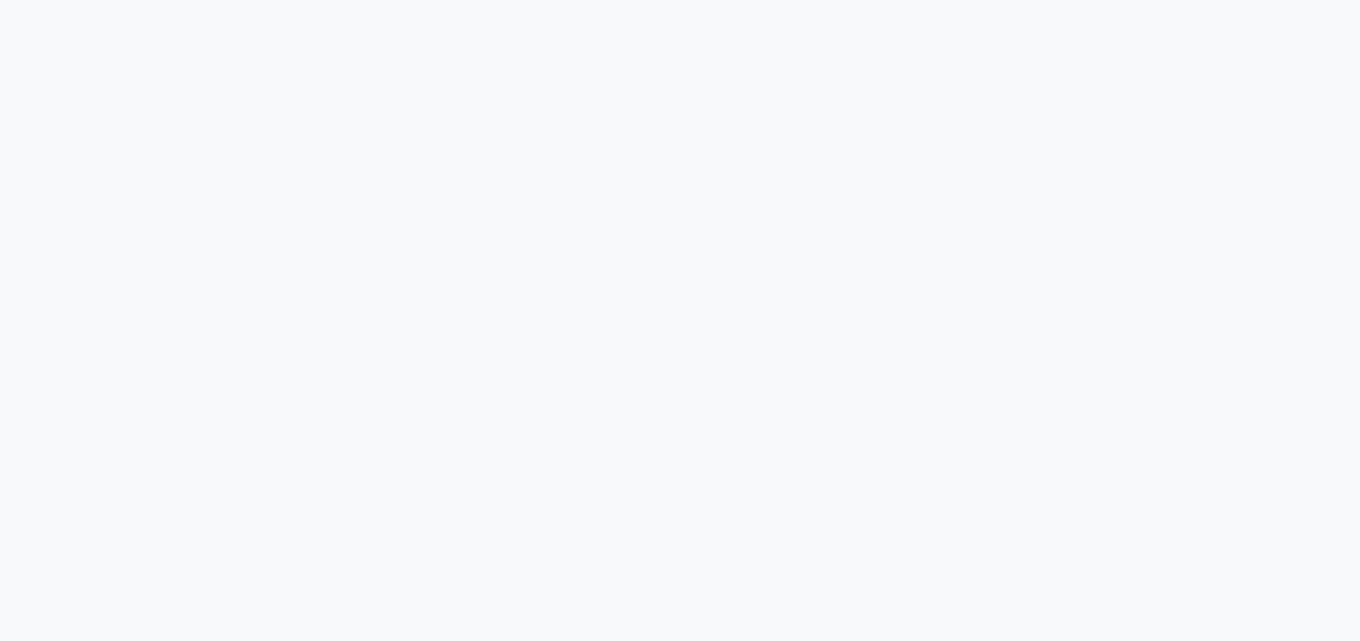 scroll, scrollTop: 0, scrollLeft: 0, axis: both 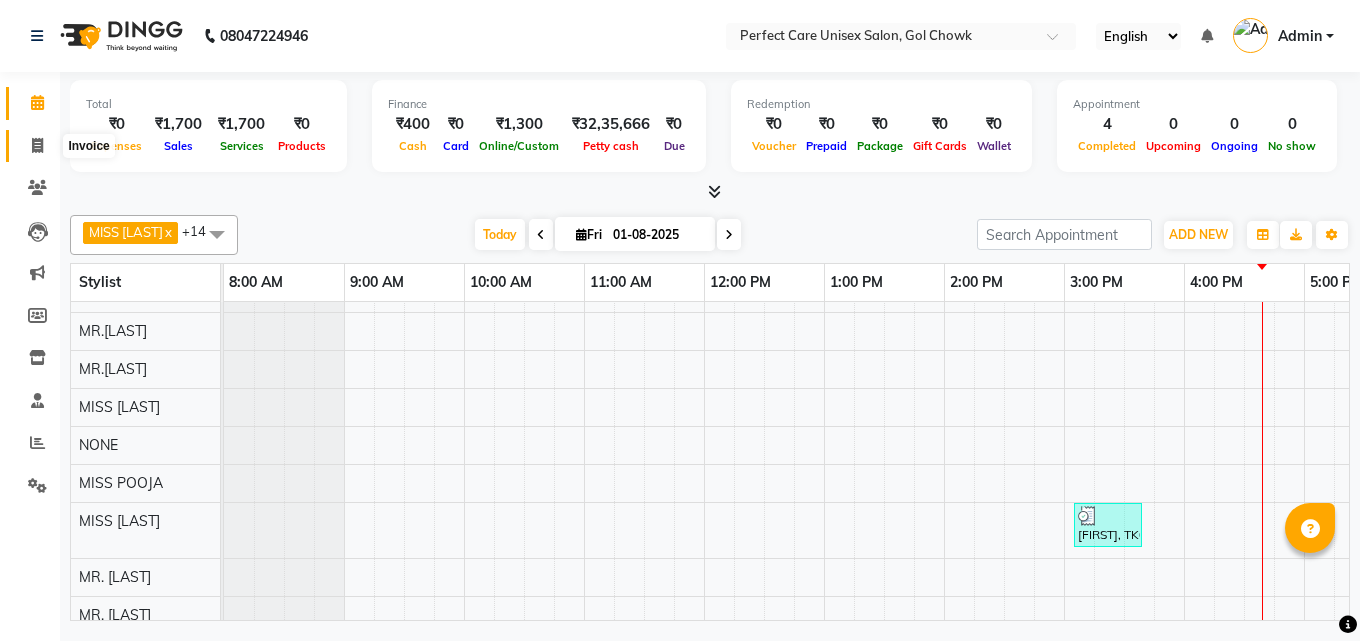 click 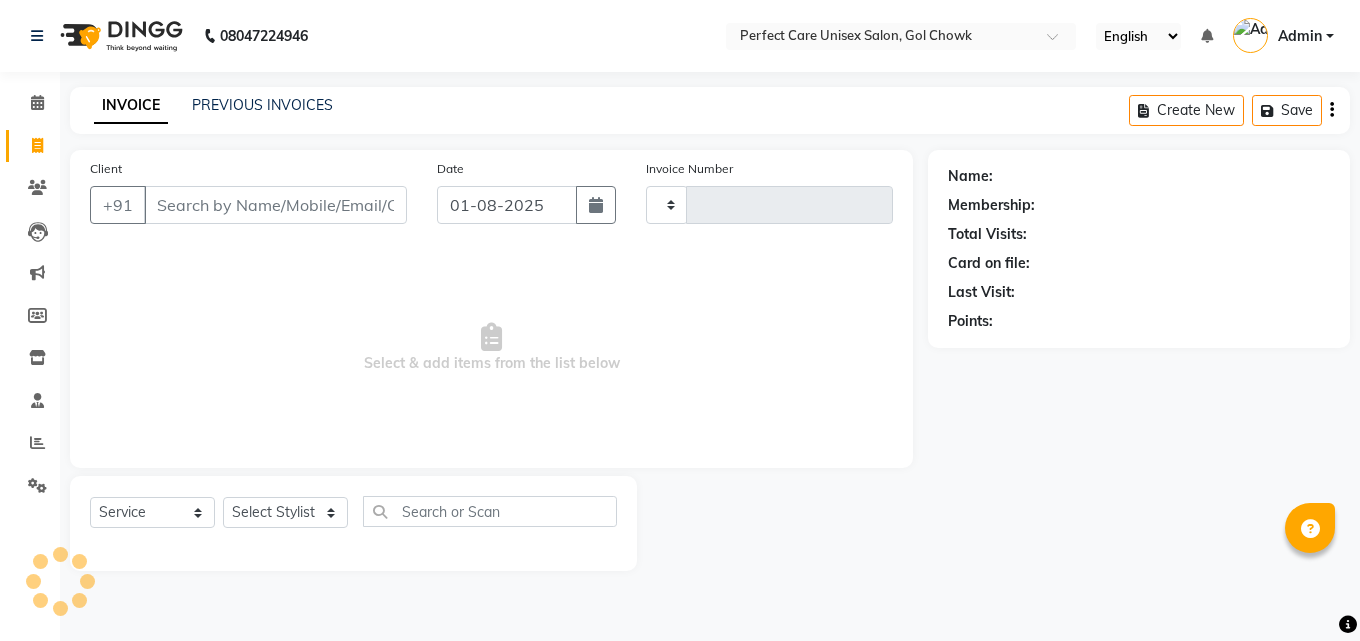 type on "2371" 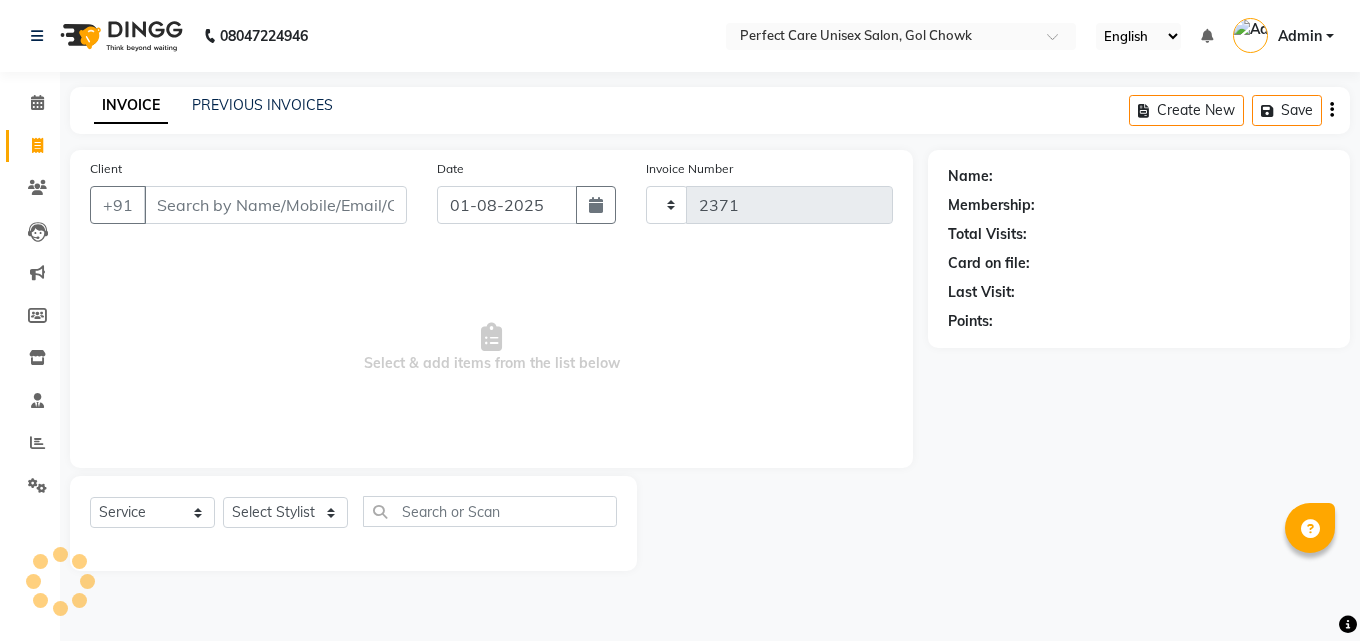 select on "4751" 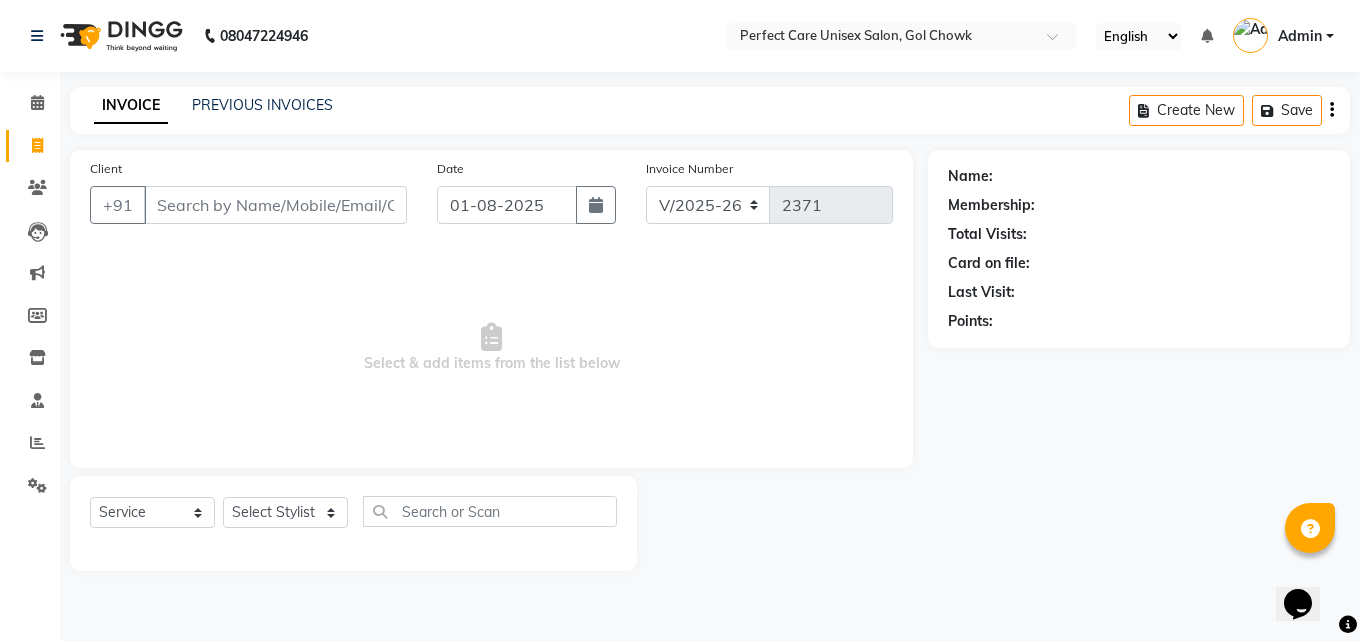 scroll, scrollTop: 0, scrollLeft: 0, axis: both 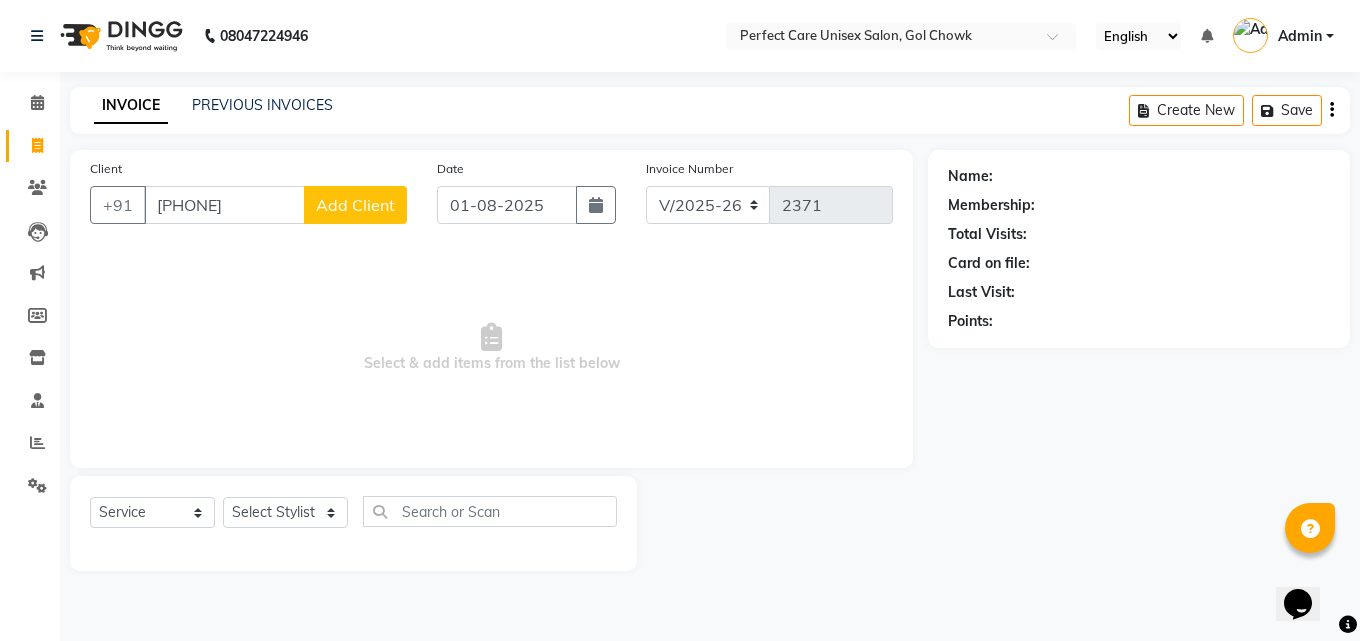 type on "[PHONE]" 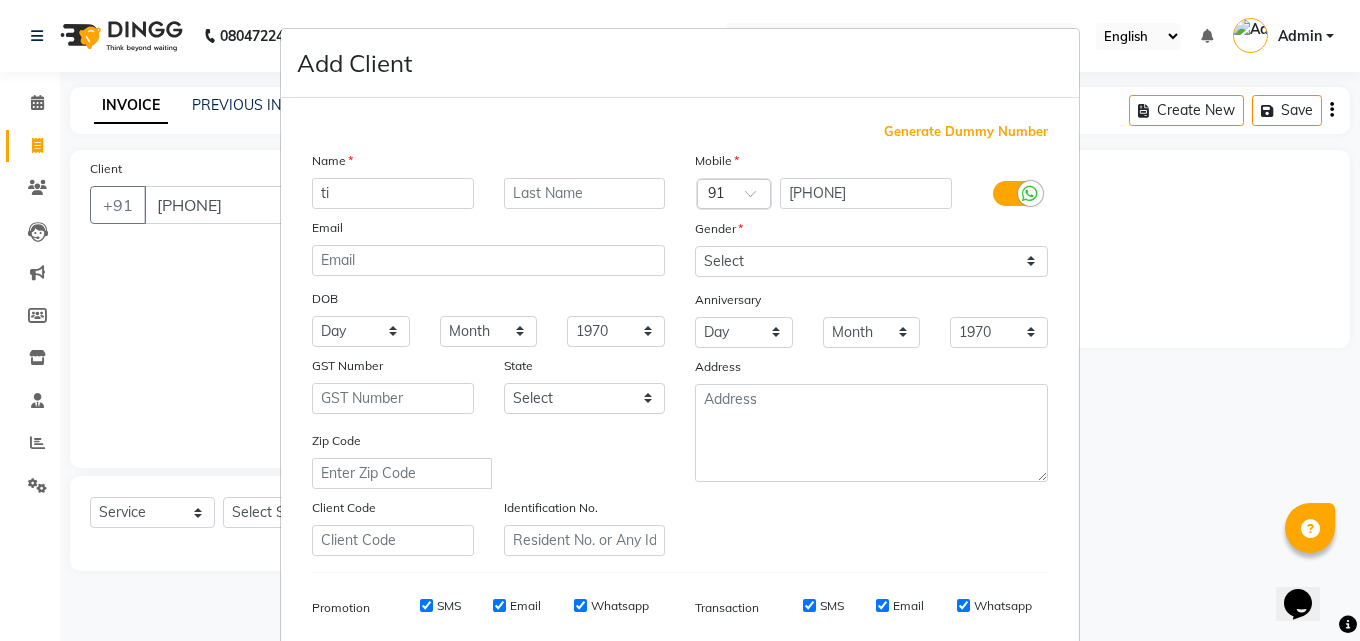 type on "t" 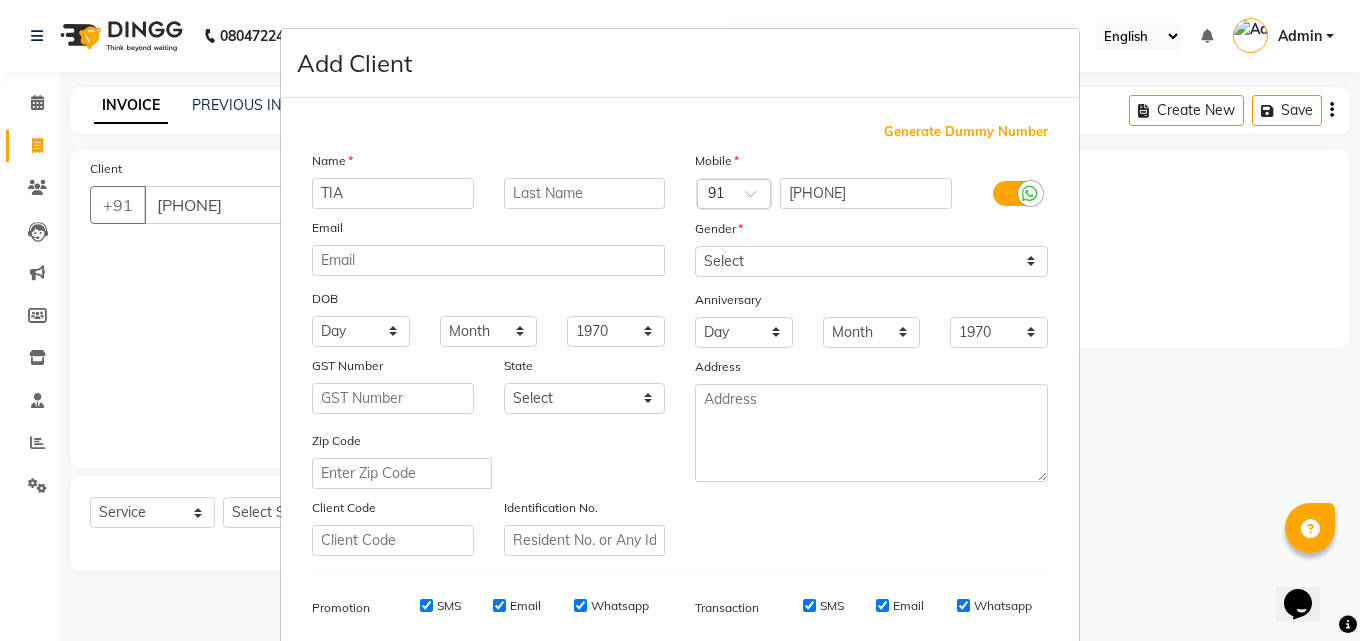 type on "TIA" 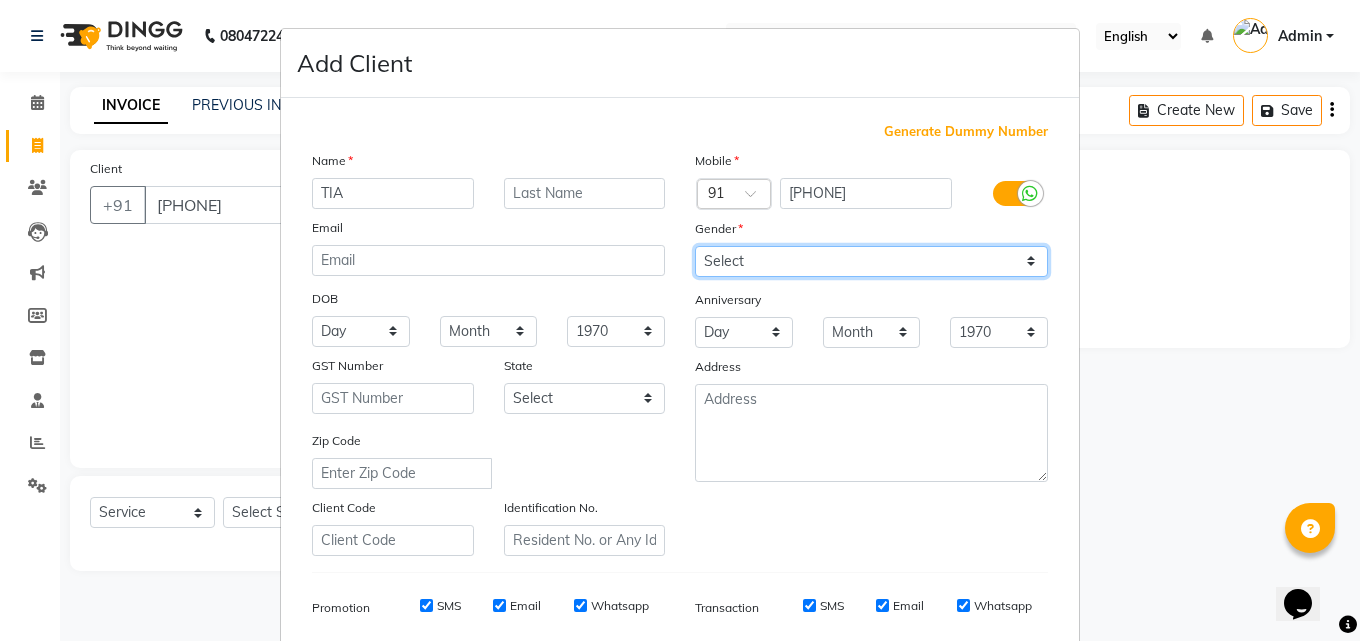 click on "Select Male Female Other Prefer Not To Say" at bounding box center [871, 261] 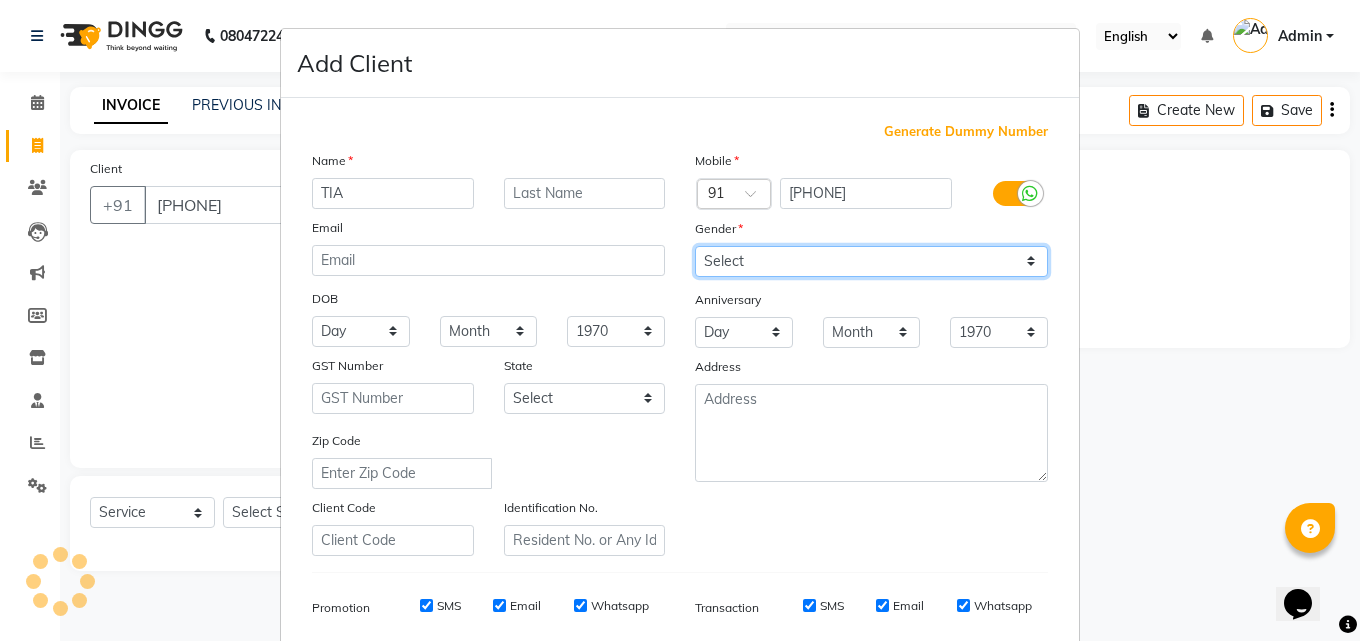 click on "Select Male Female Other Prefer Not To Say" at bounding box center [871, 261] 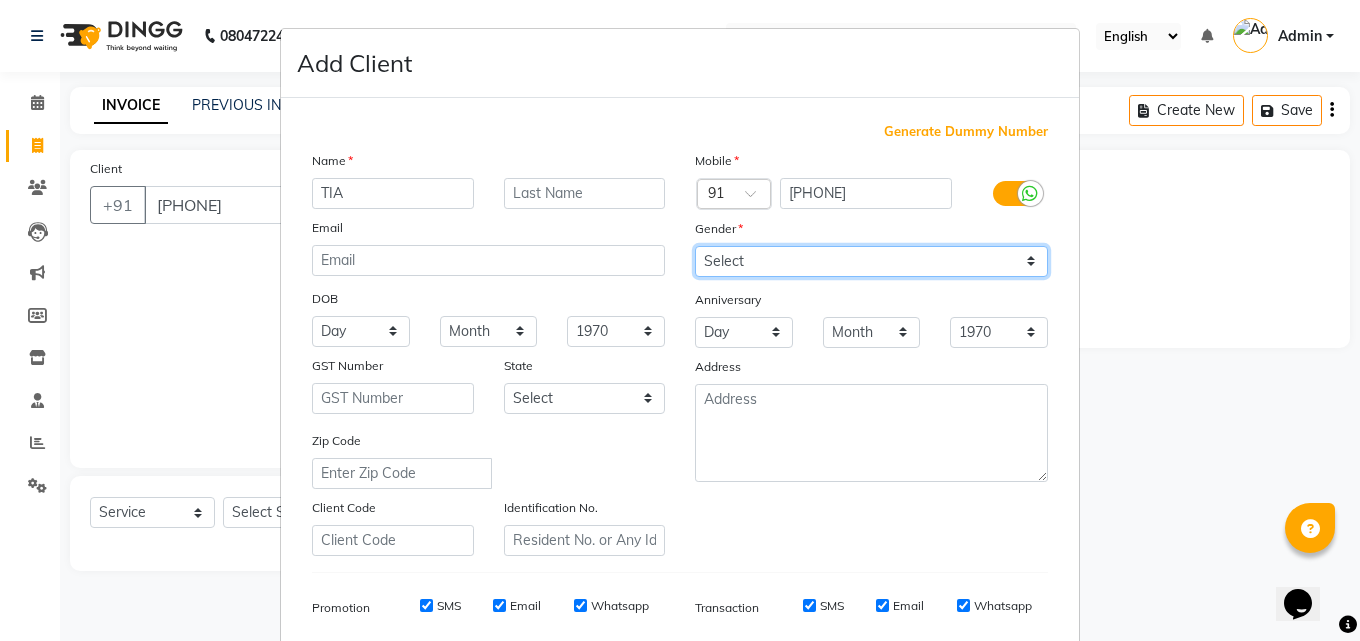 select on "female" 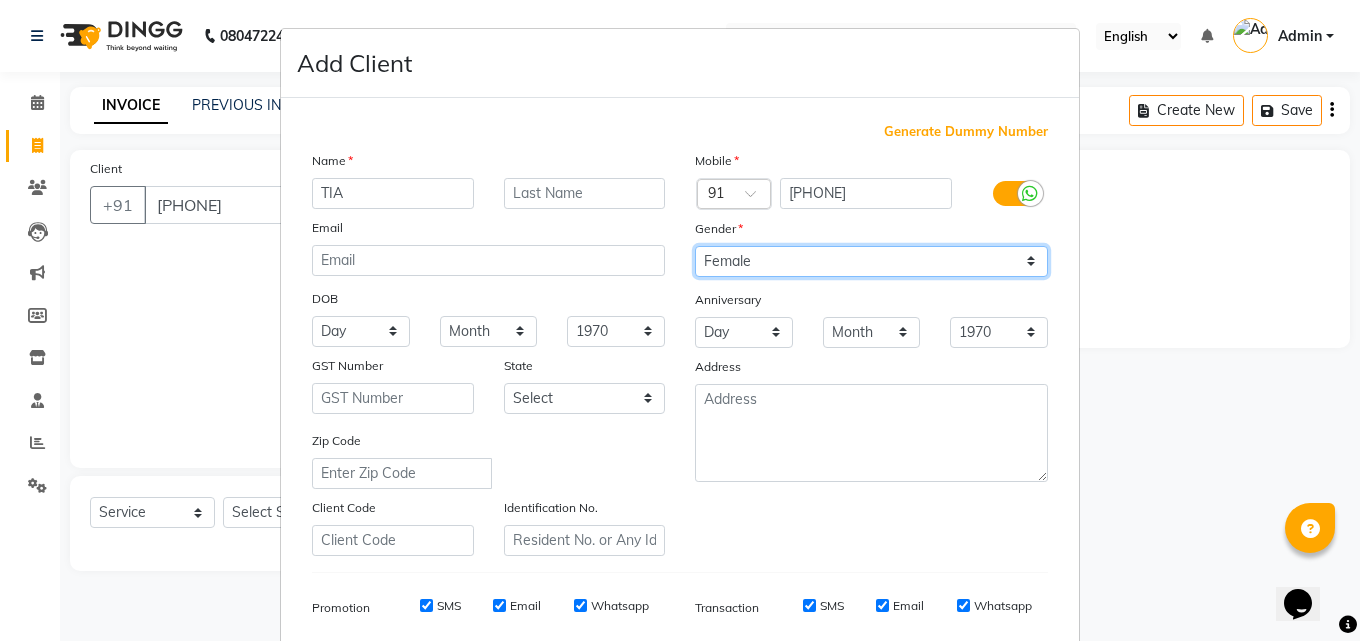 click on "Select Male Female Other Prefer Not To Say" at bounding box center (871, 261) 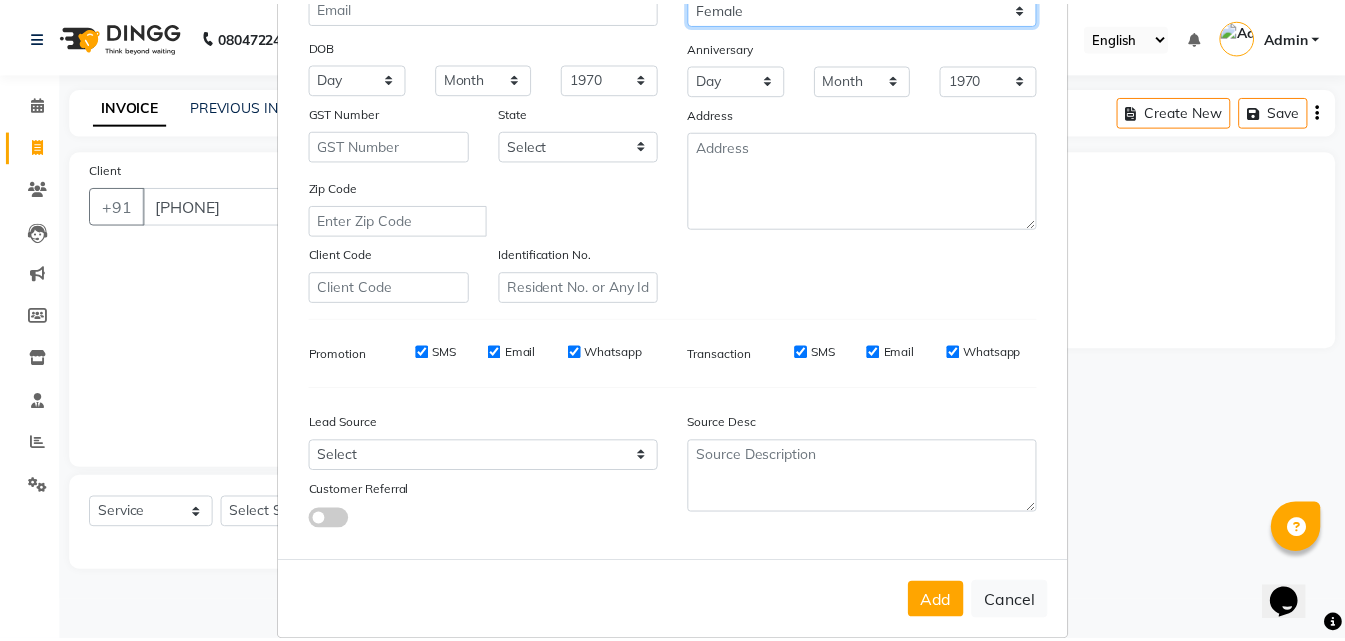scroll, scrollTop: 282, scrollLeft: 0, axis: vertical 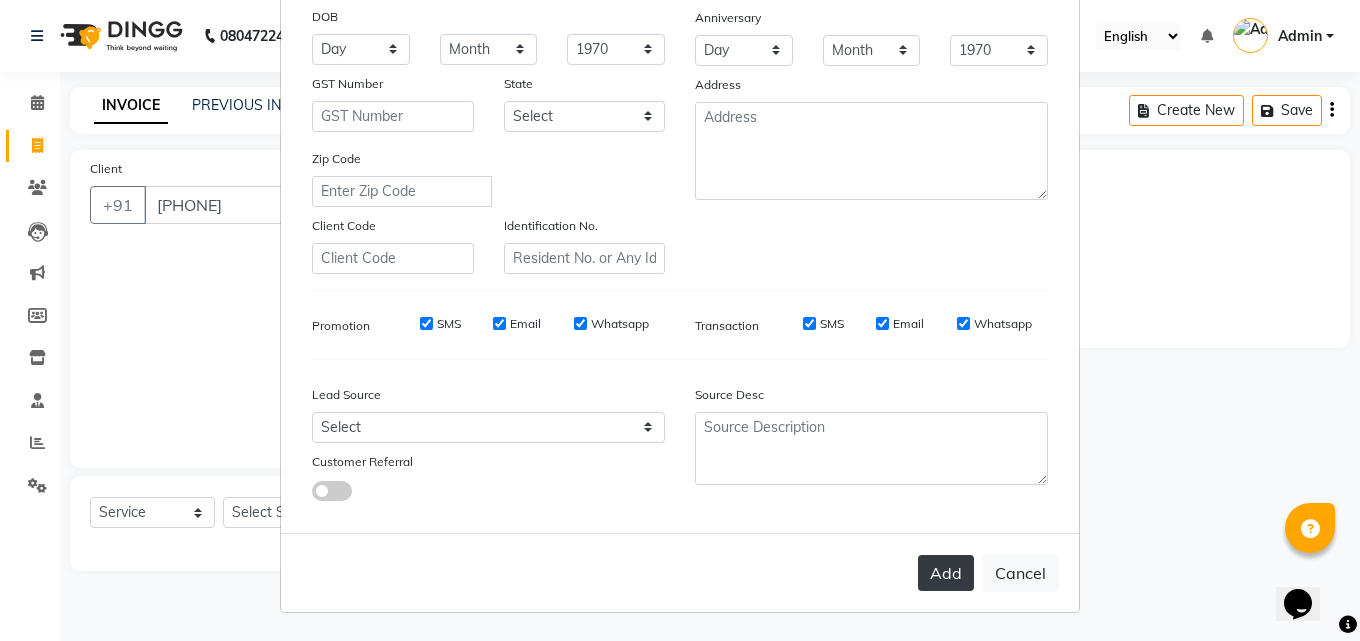 click on "Add" at bounding box center [946, 573] 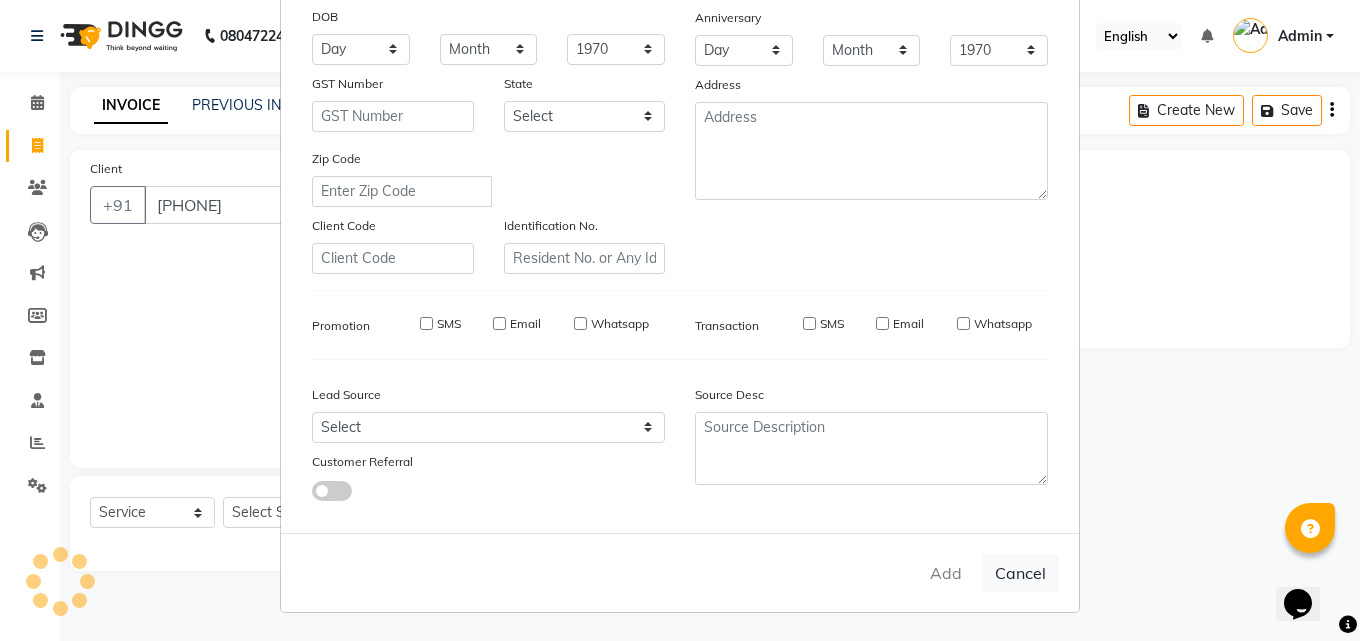 type 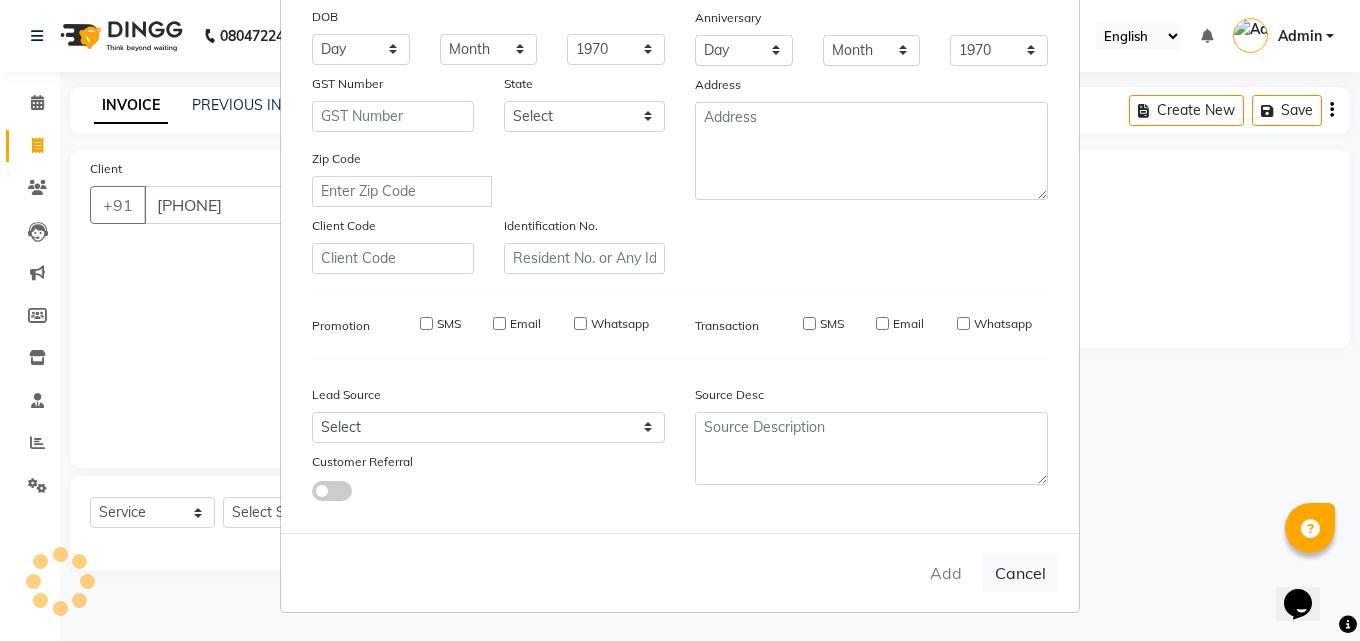 select 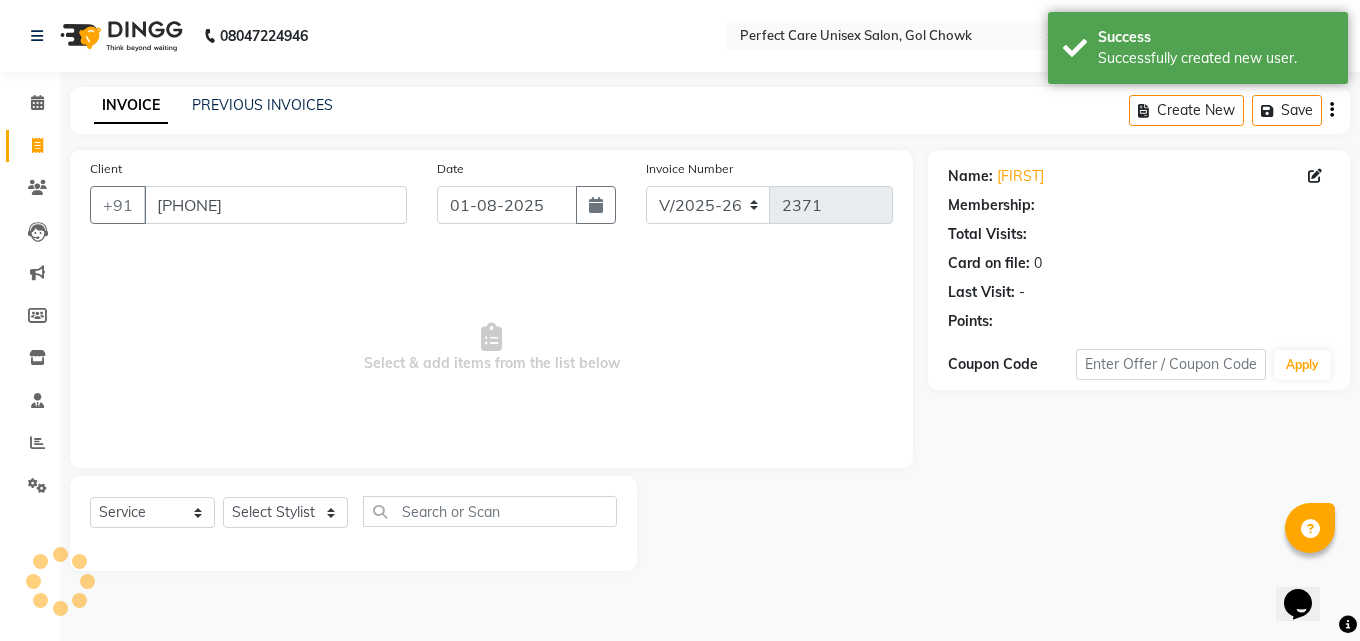 select on "1: Object" 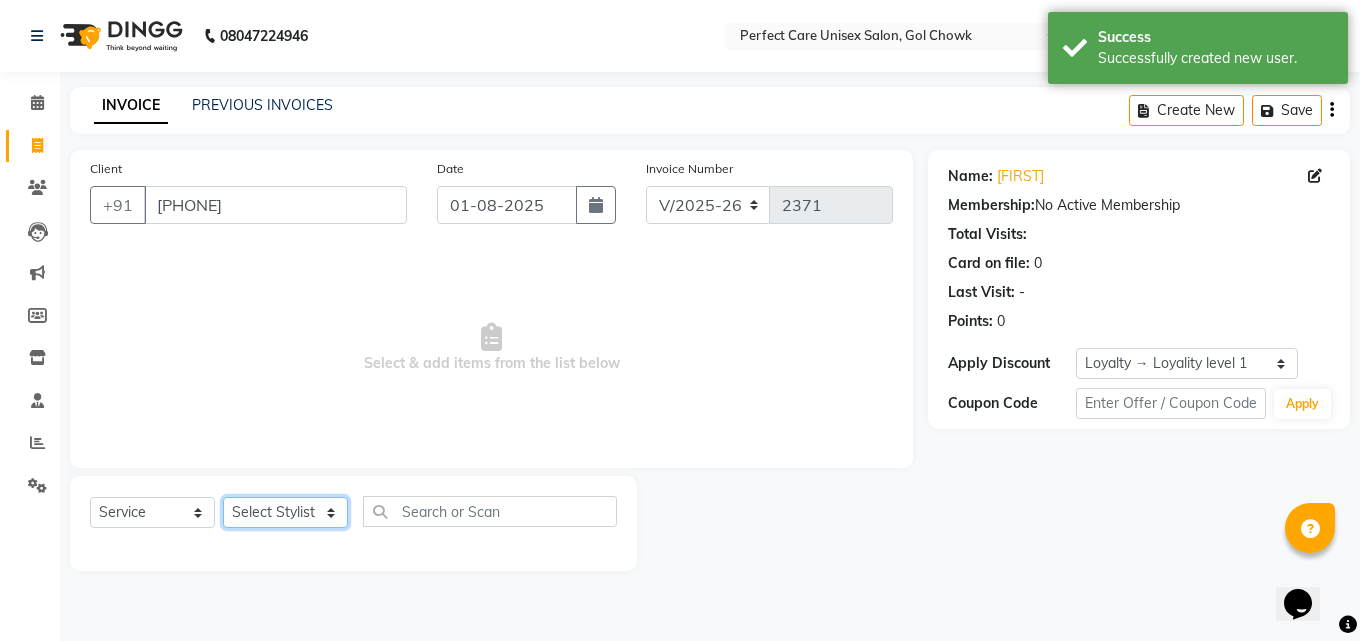 click on "Select Stylist MISS [LAST] MISS [LAST] MISS [LAST]  MISS [LAST] MISS [LAST] MISS.[LAST] MISS.[LAST]  MISS [LAST] MISS. [LAST] MISS [LAST] mohbat MR. [LAST] MR.[LAST] MR. [LAST] MR [LAST] MR. [LAST] MR. [LAST] MR. [LAST] MR. [LAST] MR. [LAST] MR. [LAST] MR. [LAST] MR.[LAST] MR.[LAST] MS [LAST] NONE [LAST]" 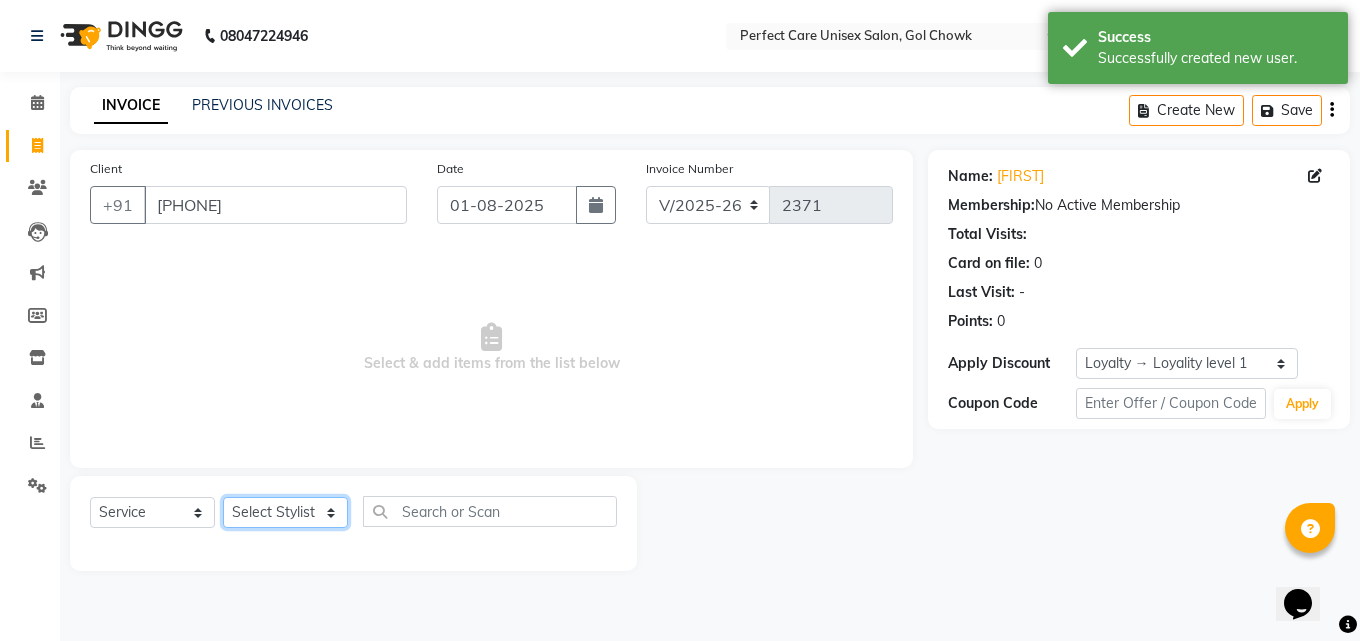 click on "Select Stylist MISS [LAST] MISS [LAST] MISS [LAST]  MISS [LAST] MISS [LAST] MISS.[LAST] MISS.[LAST]  MISS [LAST] MISS. [LAST] MISS [LAST] mohbat MR. [LAST] MR.[LAST] MR. [LAST] MR [LAST] MR. [LAST] MR. [LAST] MR. [LAST] MR. [LAST] MR. [LAST] MR. [LAST] MR. [LAST] MR.[LAST] MR.[LAST] MS [LAST] NONE [LAST]" 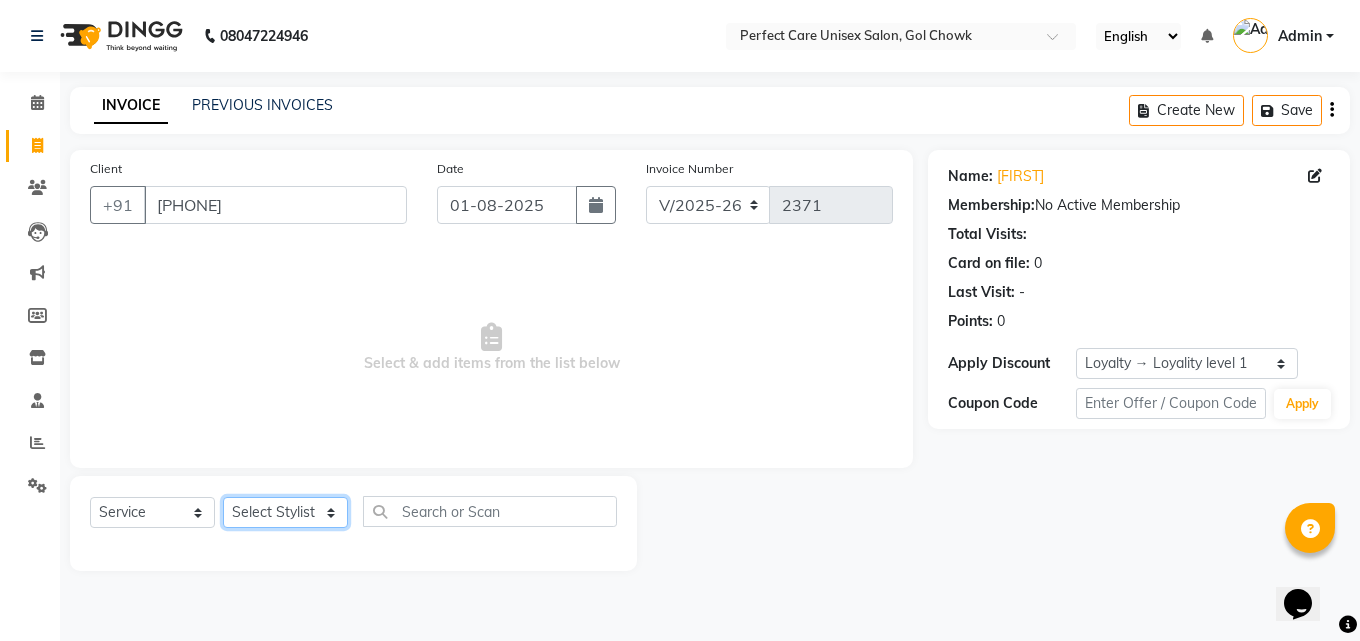 click on "Select Stylist MISS [LAST] MISS [LAST] MISS [LAST]  MISS [LAST] MISS [LAST] MISS.[LAST] MISS.[LAST]  MISS [LAST] MISS. [LAST] MISS [LAST] mohbat MR. [LAST] MR.[LAST] MR. [LAST] MR [LAST] MR. [LAST] MR. [LAST] MR. [LAST] MR. [LAST] MR. [LAST] MR. [LAST] MR. [LAST] MR.[LAST] MR.[LAST] MS [LAST] NONE [LAST]" 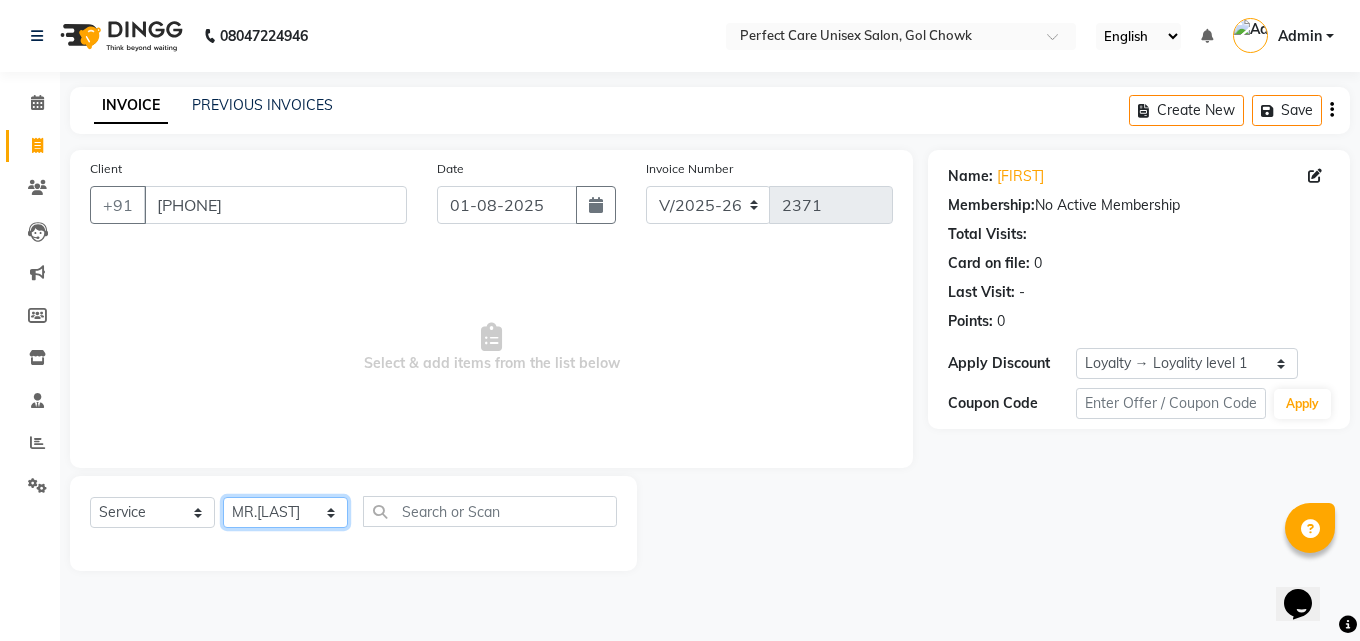 click on "Select Stylist MISS [LAST] MISS [LAST] MISS [LAST]  MISS [LAST] MISS [LAST] MISS.[LAST] MISS.[LAST]  MISS [LAST] MISS. [LAST] MISS [LAST] mohbat MR. [LAST] MR.[LAST] MR. [LAST] MR [LAST] MR. [LAST] MR. [LAST] MR. [LAST] MR. [LAST] MR. [LAST] MR. [LAST] MR. [LAST] MR.[LAST] MR.[LAST] MS [LAST] NONE [LAST]" 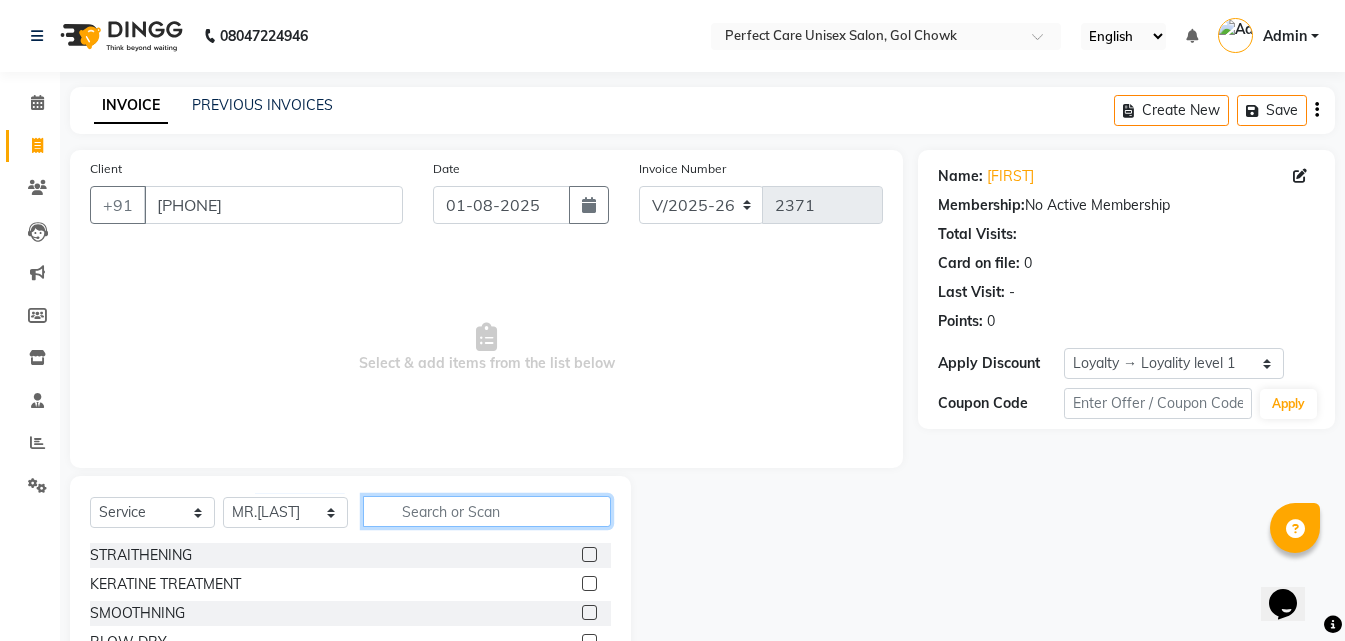 drag, startPoint x: 457, startPoint y: 509, endPoint x: 543, endPoint y: 529, distance: 88.29496 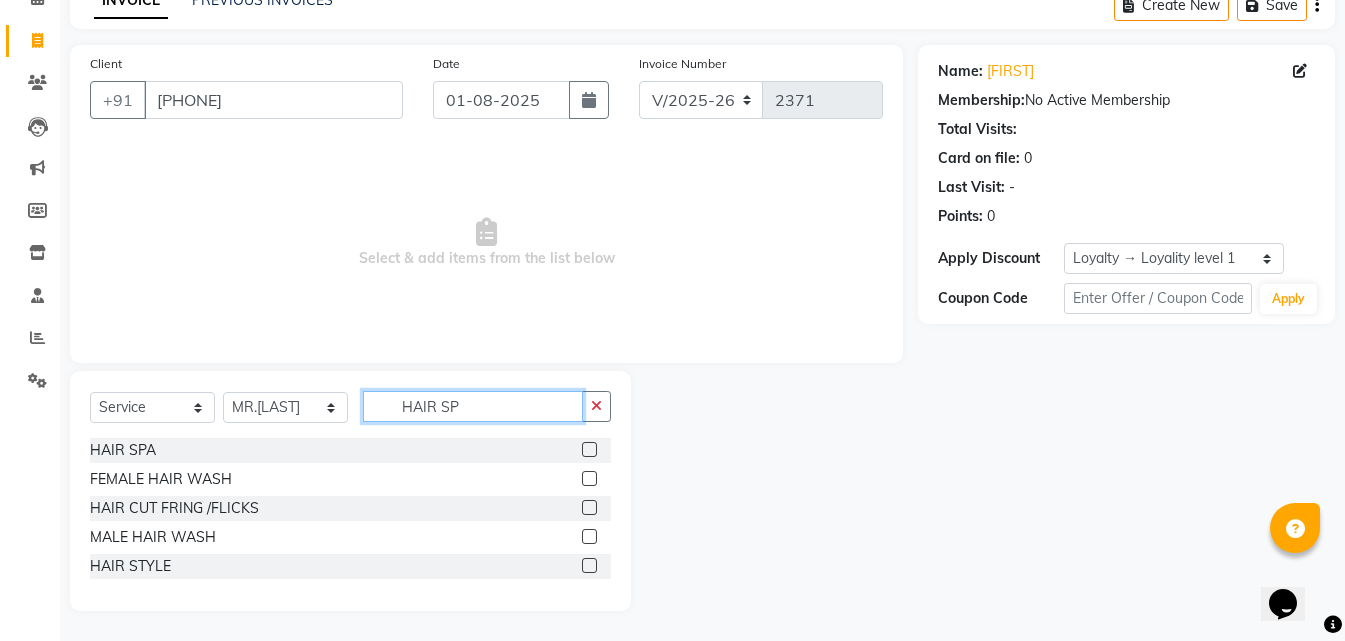 scroll, scrollTop: 0, scrollLeft: 0, axis: both 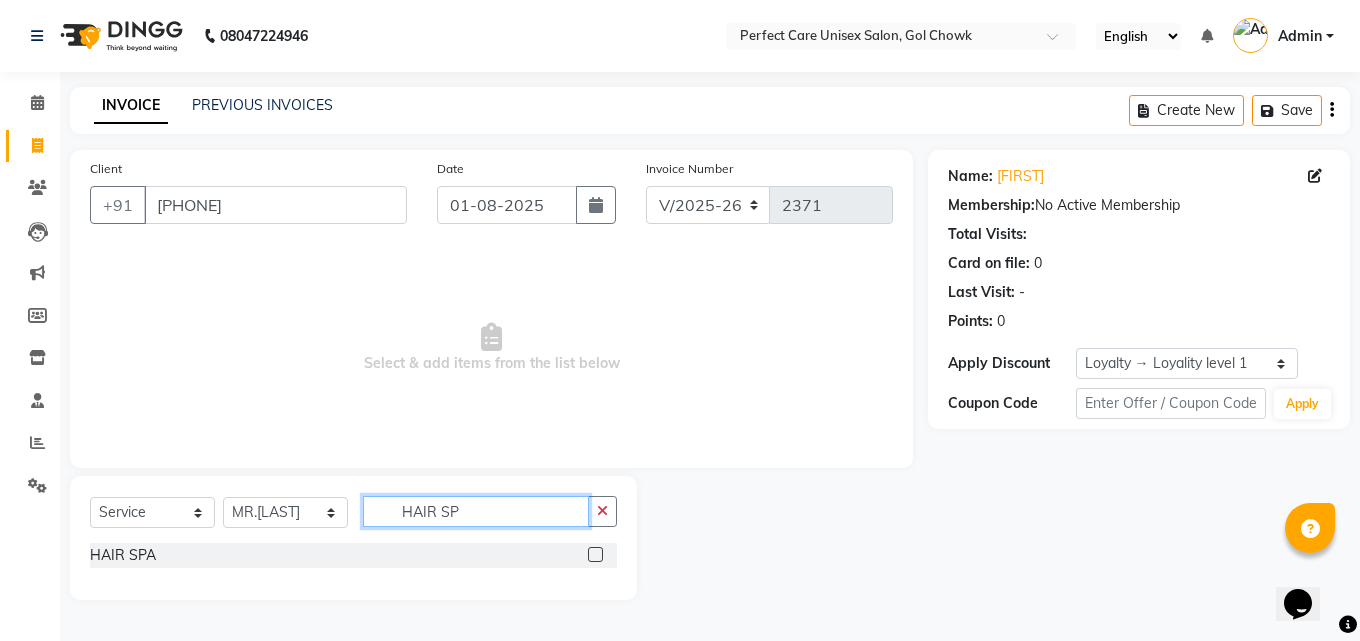 type on "HAIR SP" 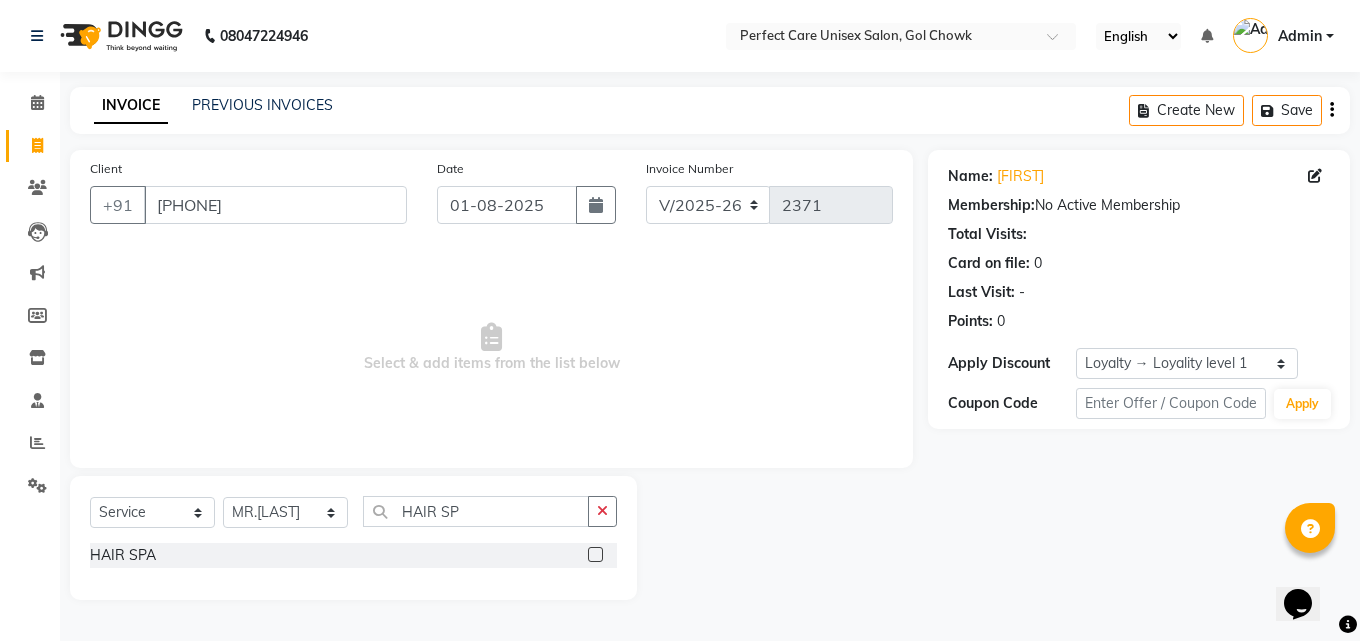 click 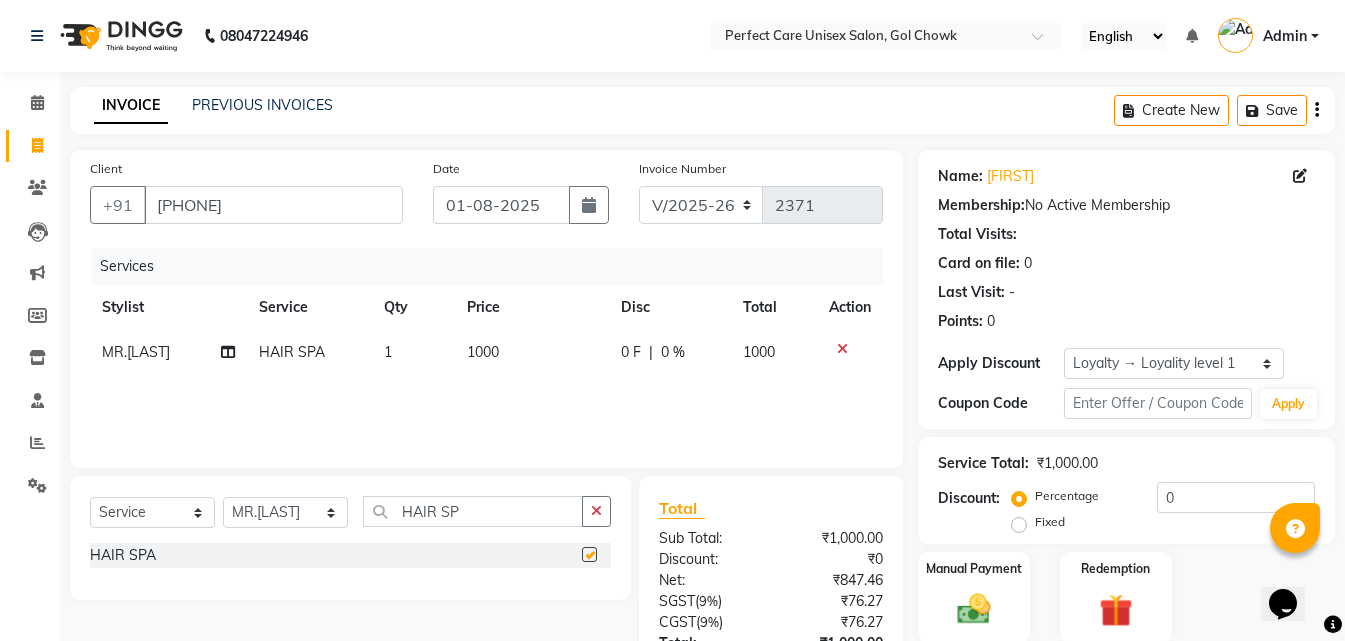 checkbox on "false" 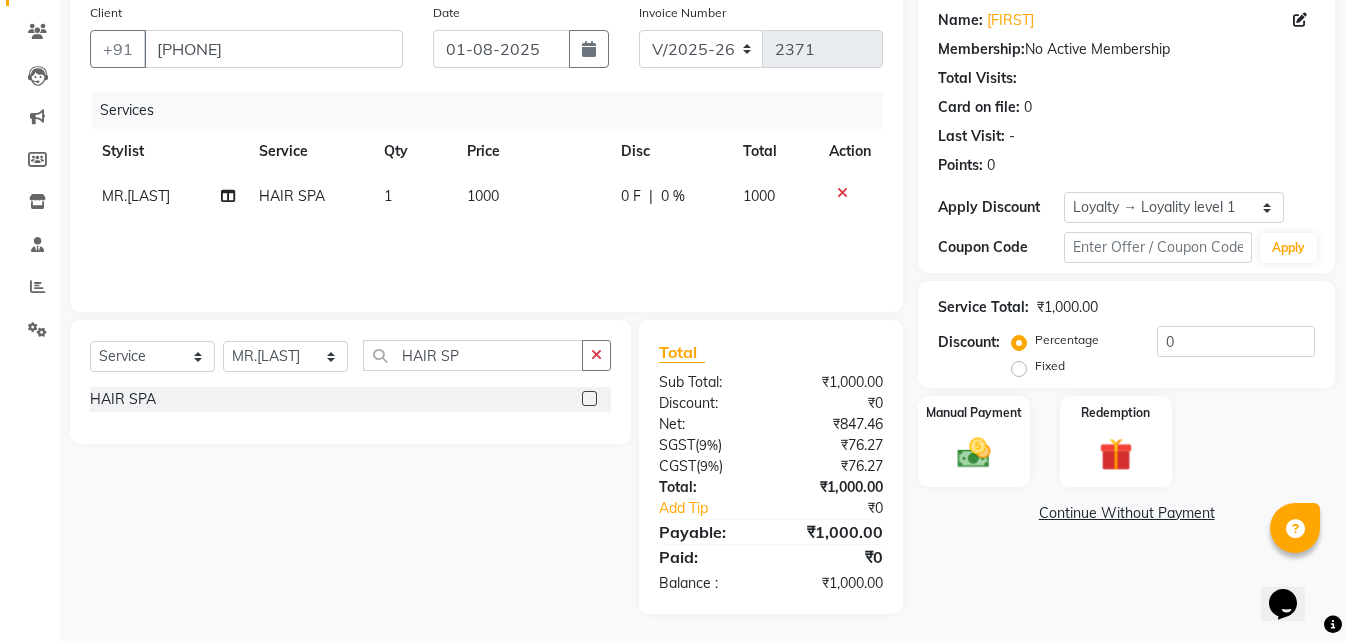 scroll, scrollTop: 159, scrollLeft: 0, axis: vertical 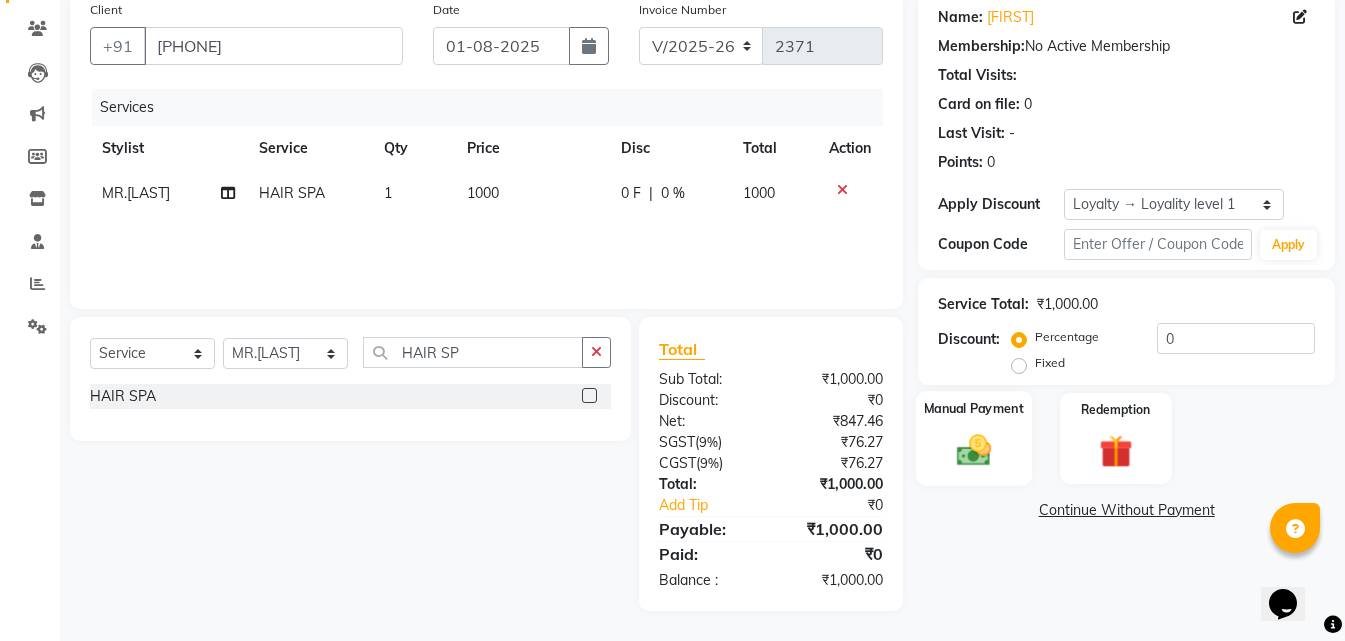 click on "Manual Payment" 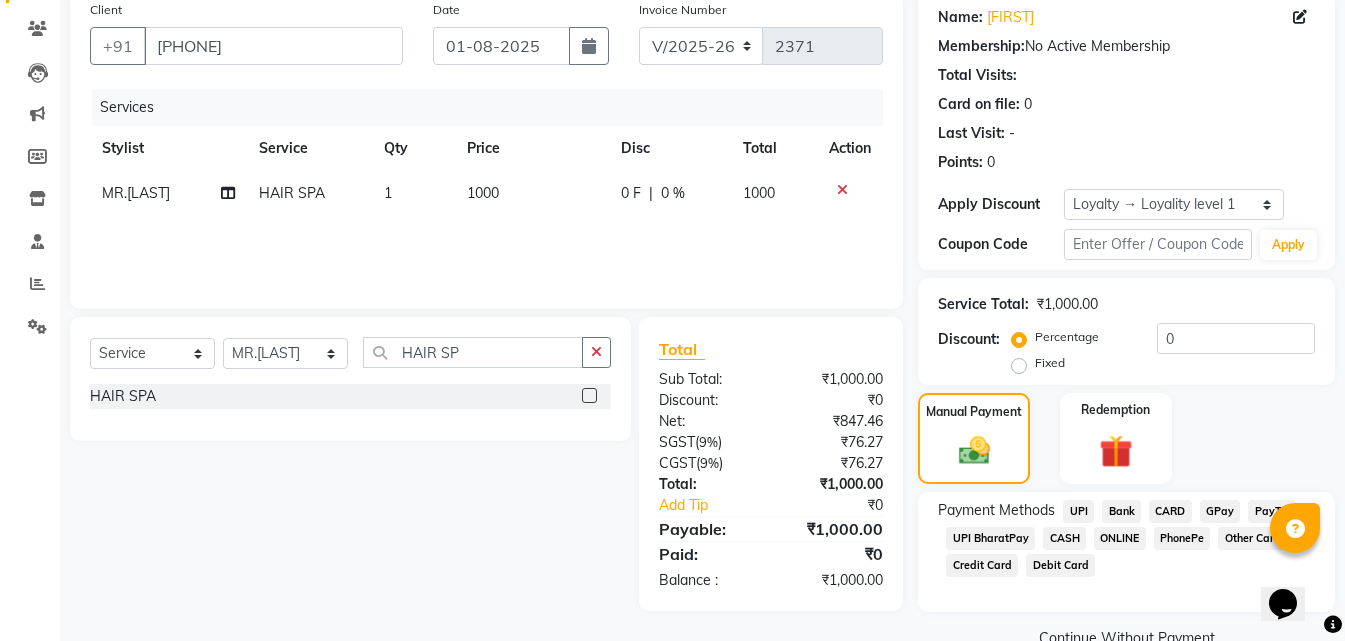 click on "ONLINE" 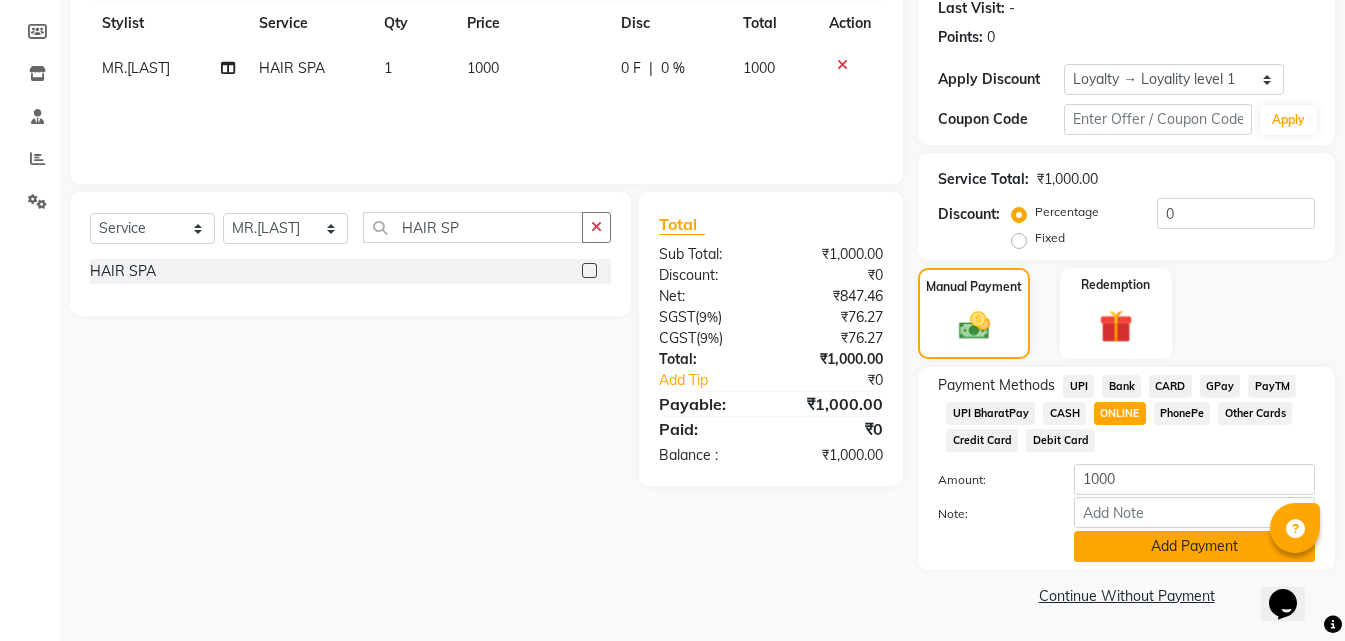 click on "Add Payment" 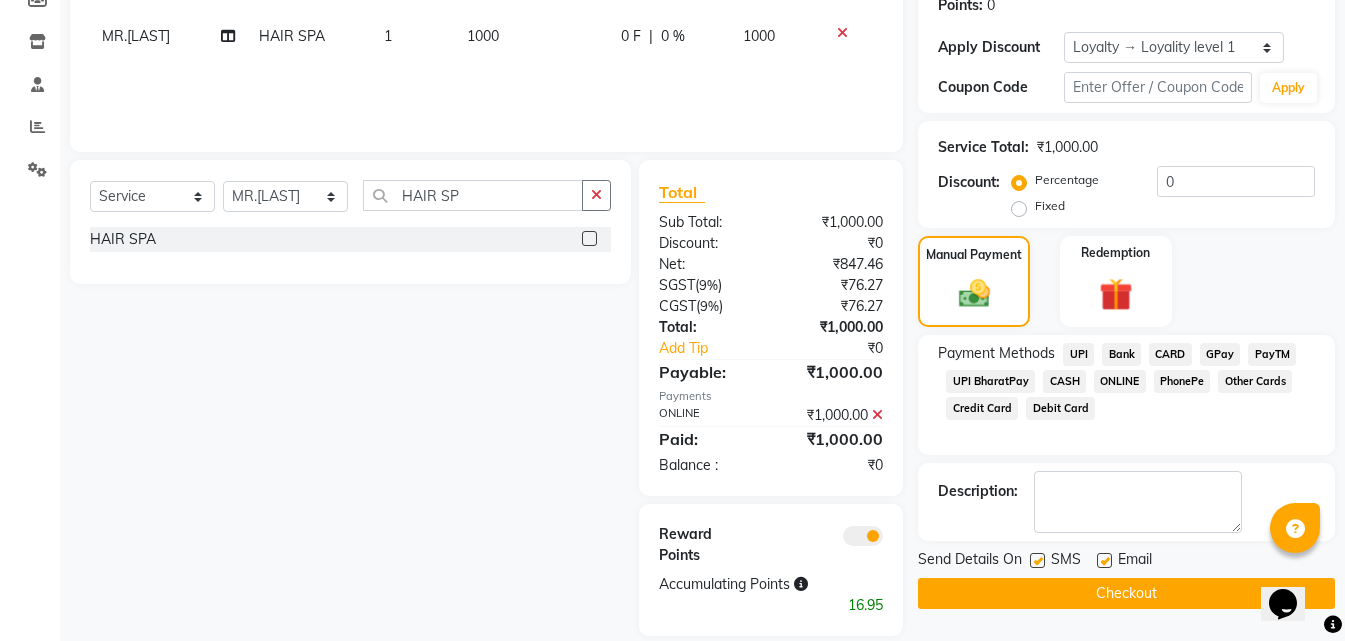 scroll, scrollTop: 341, scrollLeft: 0, axis: vertical 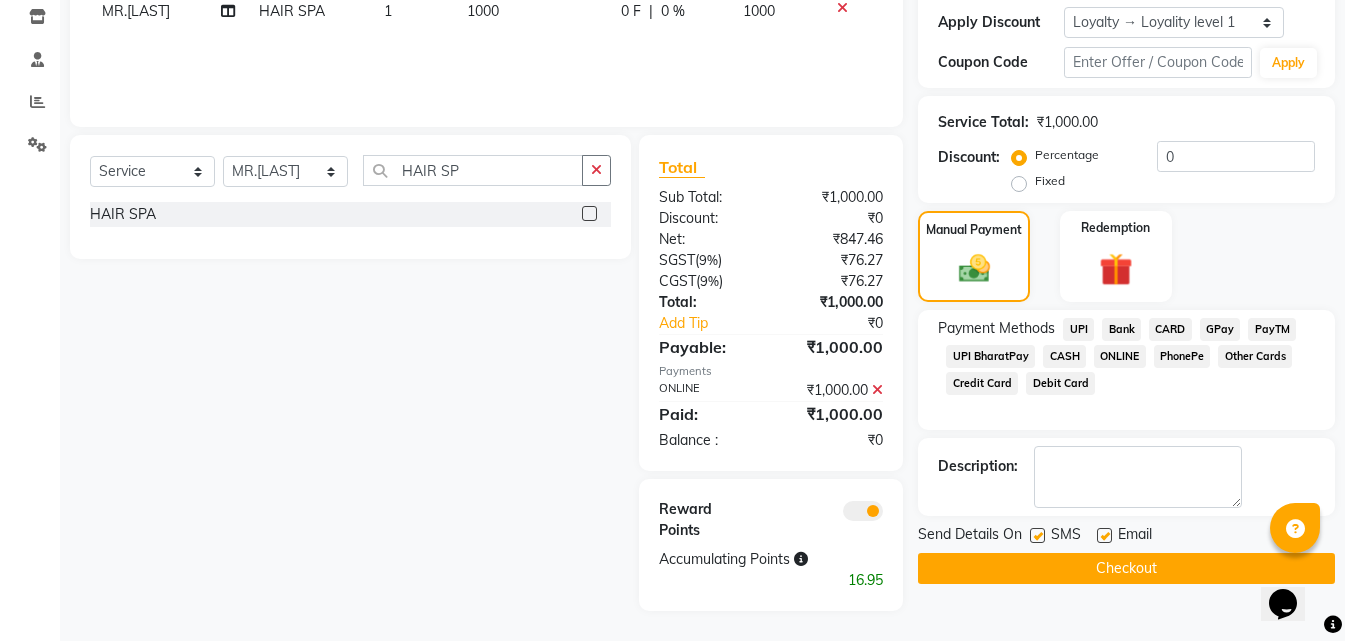 click on "Checkout" 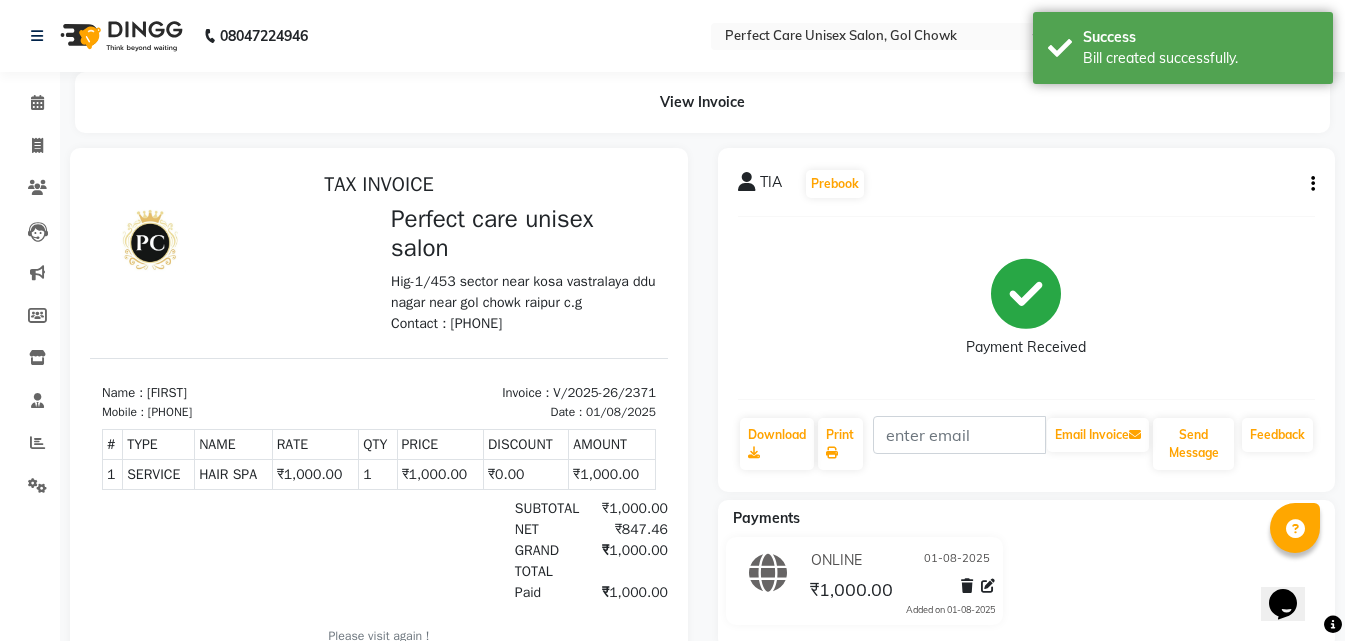 scroll, scrollTop: 0, scrollLeft: 0, axis: both 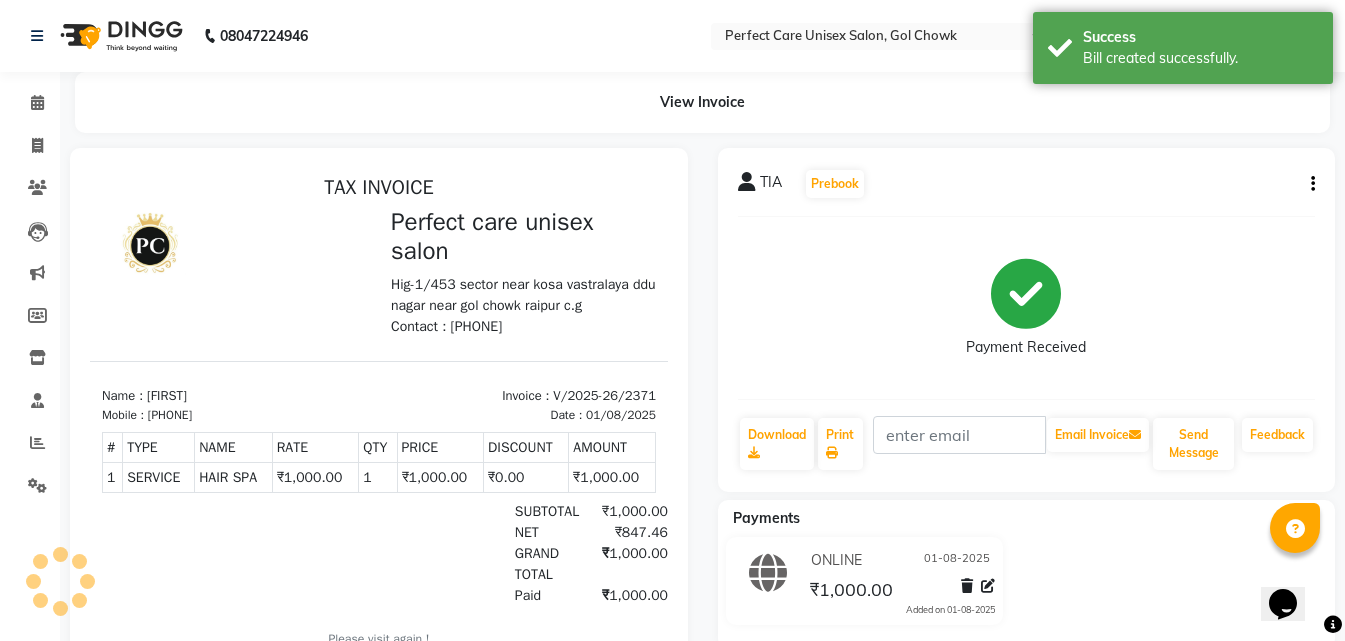 select on "service" 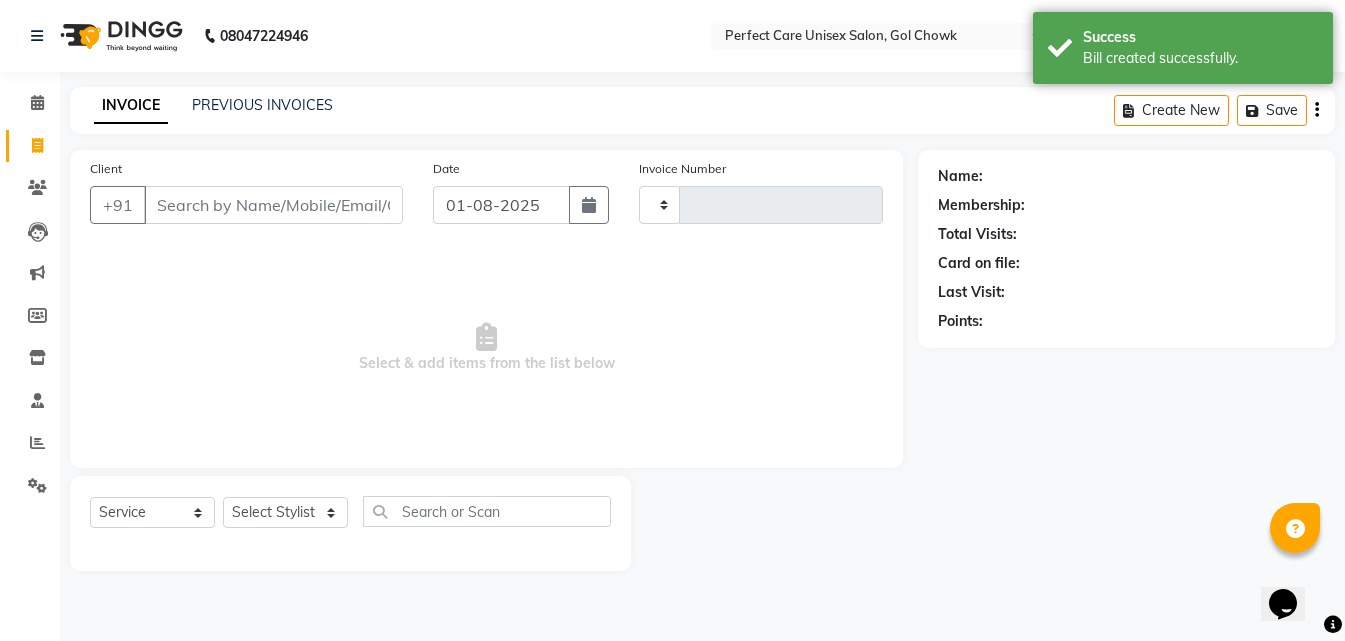 type on "2372" 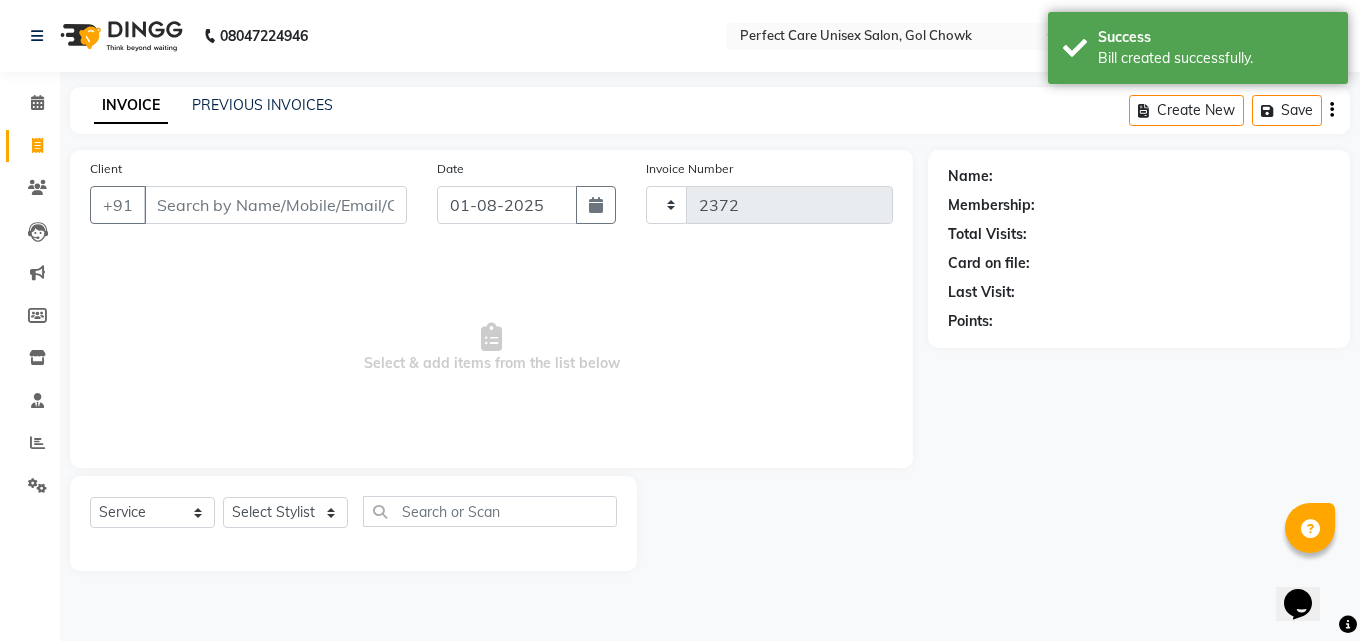 select on "4751" 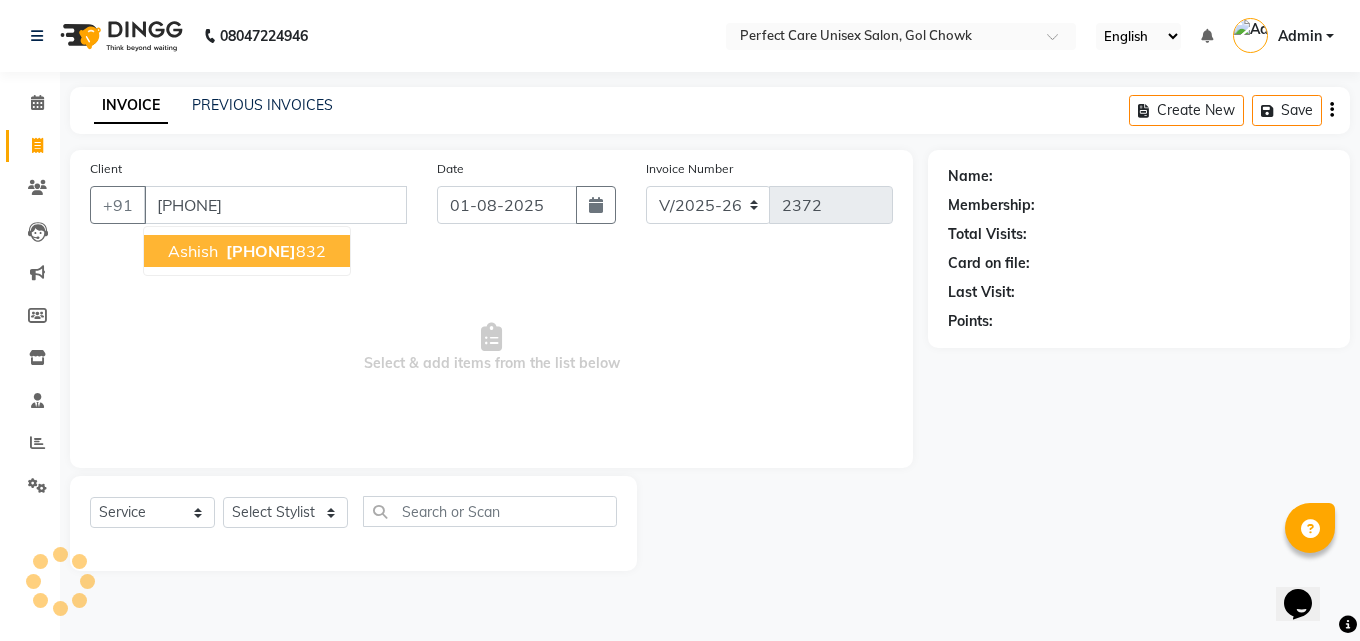 type on "[PHONE]" 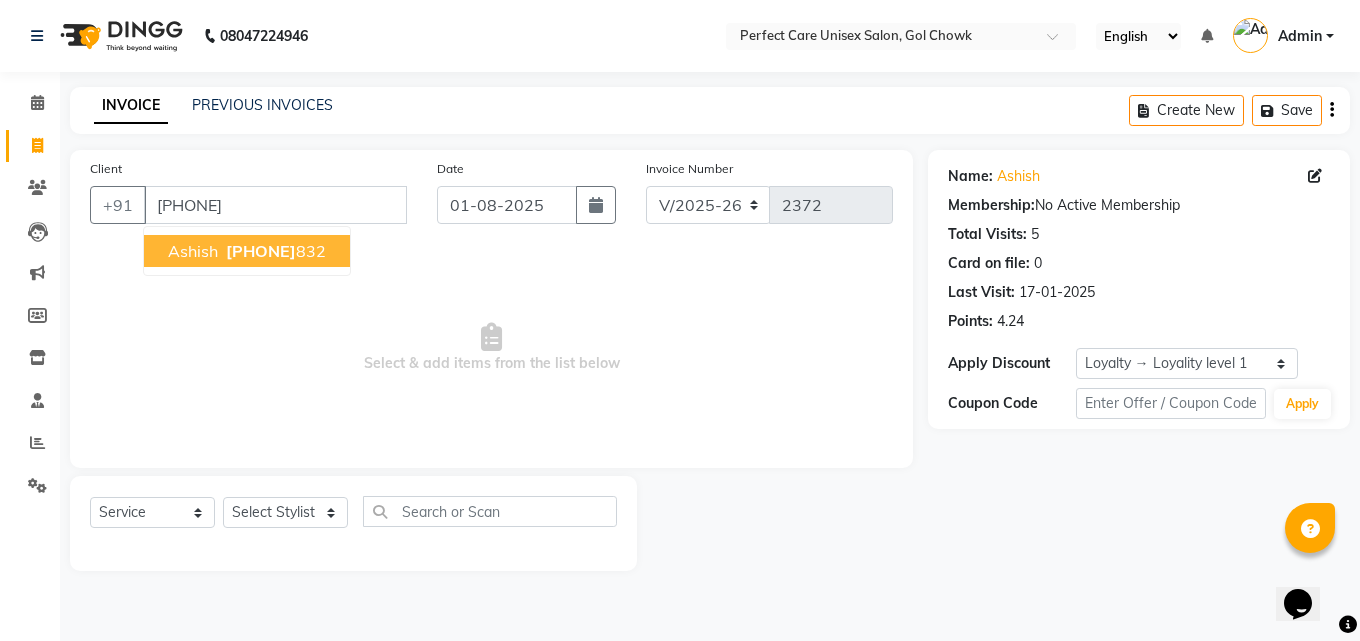 click on "[FIRST]  [PHONE] [NUMBER]" at bounding box center (247, 251) 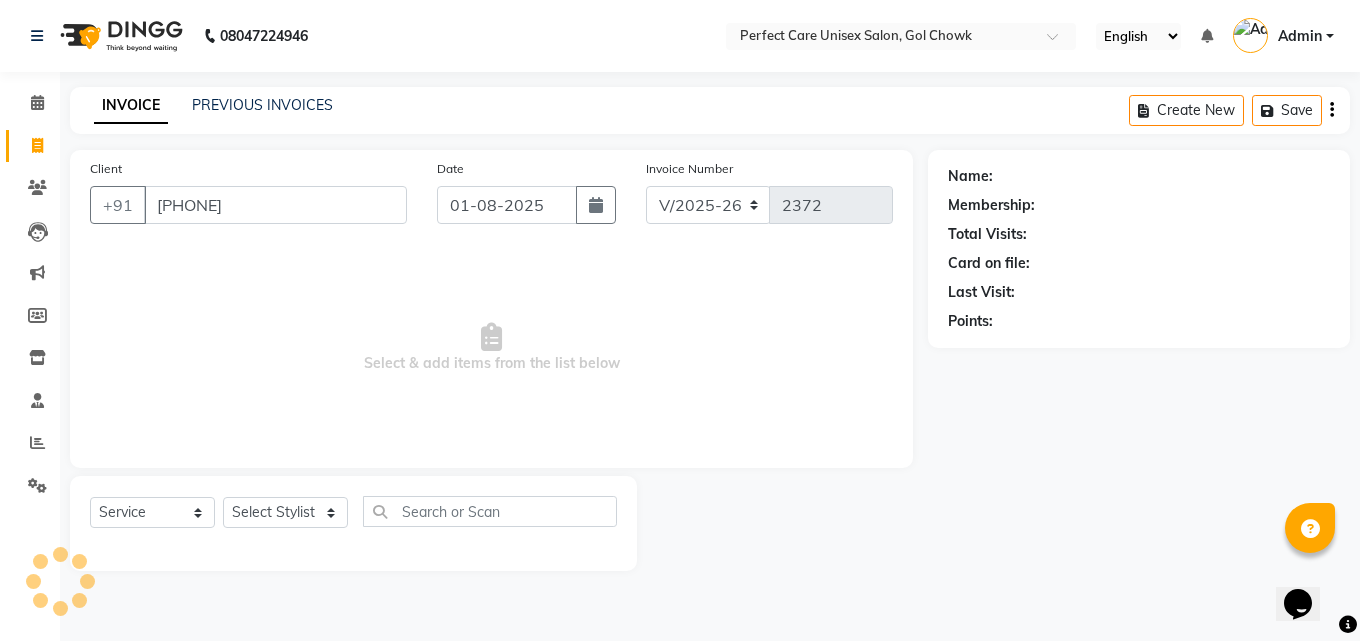select on "1: Object" 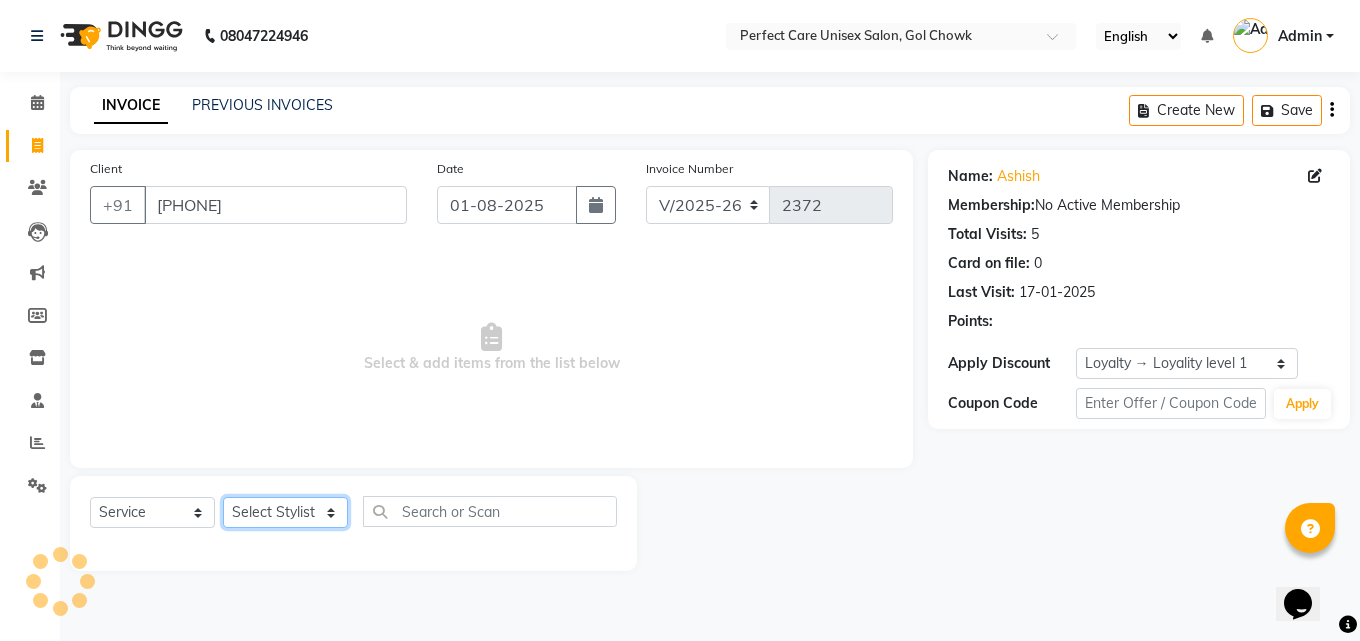 click on "Select Stylist MISS [LAST] MISS [LAST] MISS [LAST]  MISS [LAST] MISS [LAST] MISS.[LAST] MISS.[LAST]  MISS [LAST] MISS. [LAST] MISS [LAST] mohbat MR. [LAST] MR.[LAST] MR. [LAST] MR [LAST] MR. [LAST] MR. [LAST] MR. [LAST] MR. [LAST] MR. [LAST] MR. [LAST] MR. [LAST] MR.[LAST] MR.[LAST] MS [LAST] NONE [LAST]" 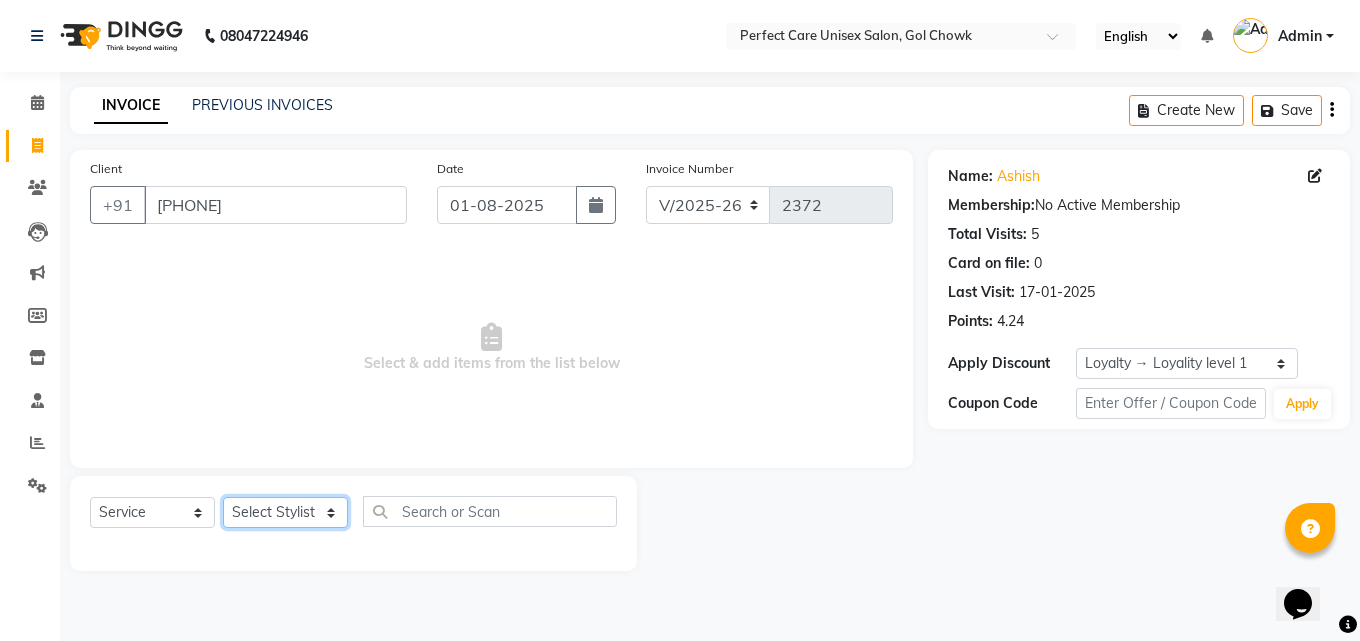select on "[NUMBER]" 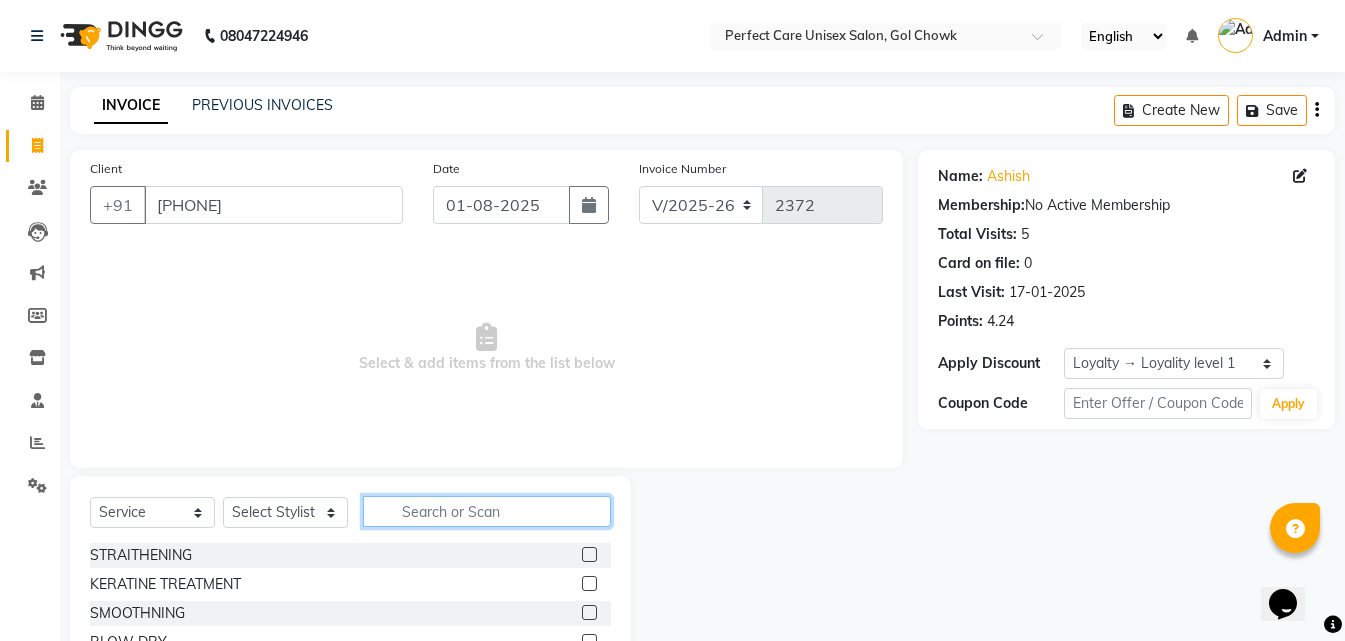 click 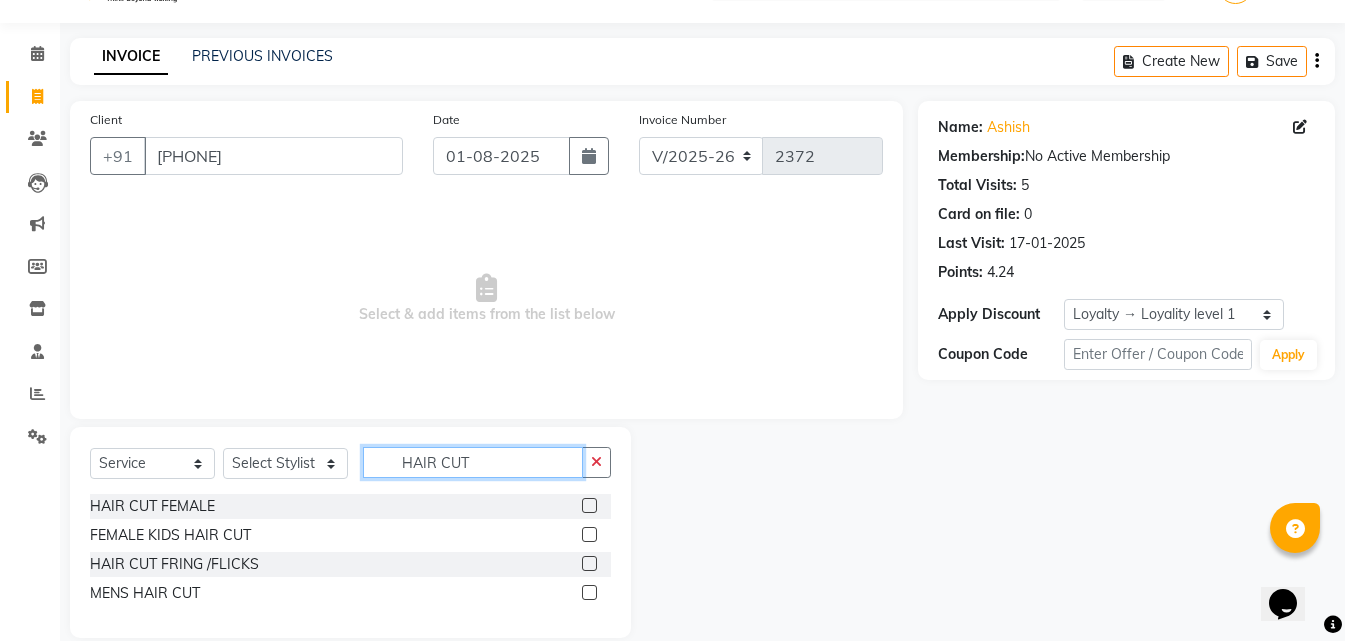 scroll, scrollTop: 76, scrollLeft: 0, axis: vertical 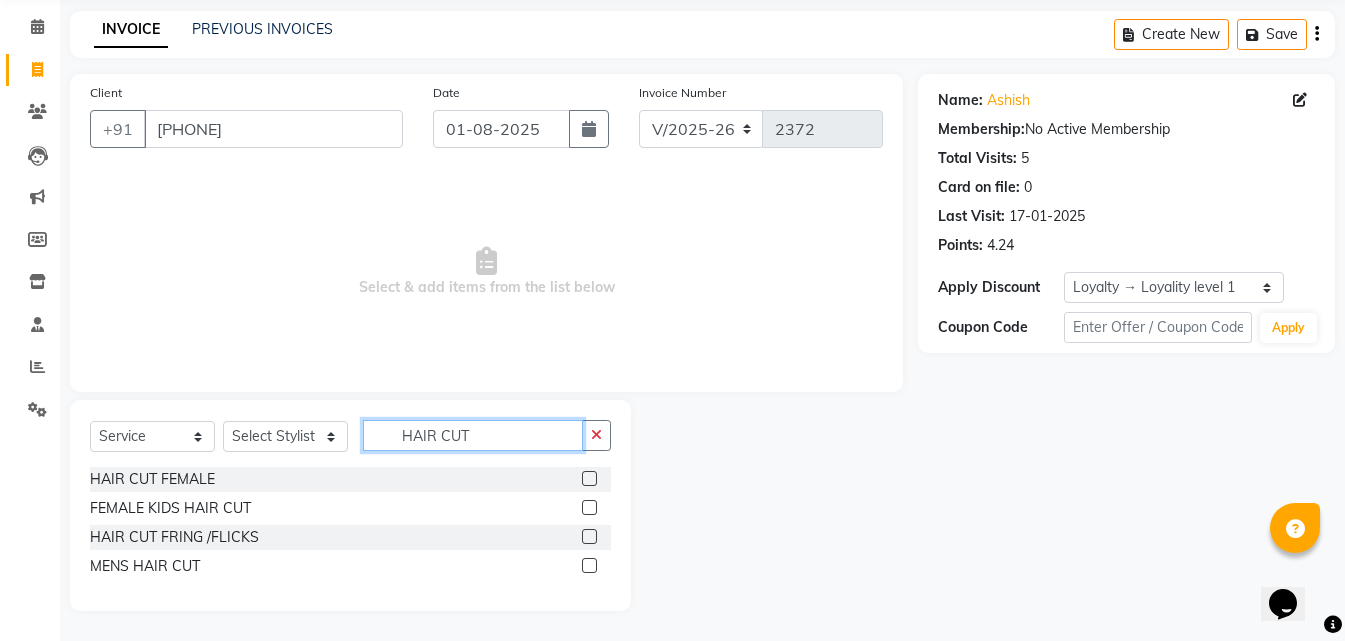 type on "HAIR CUT" 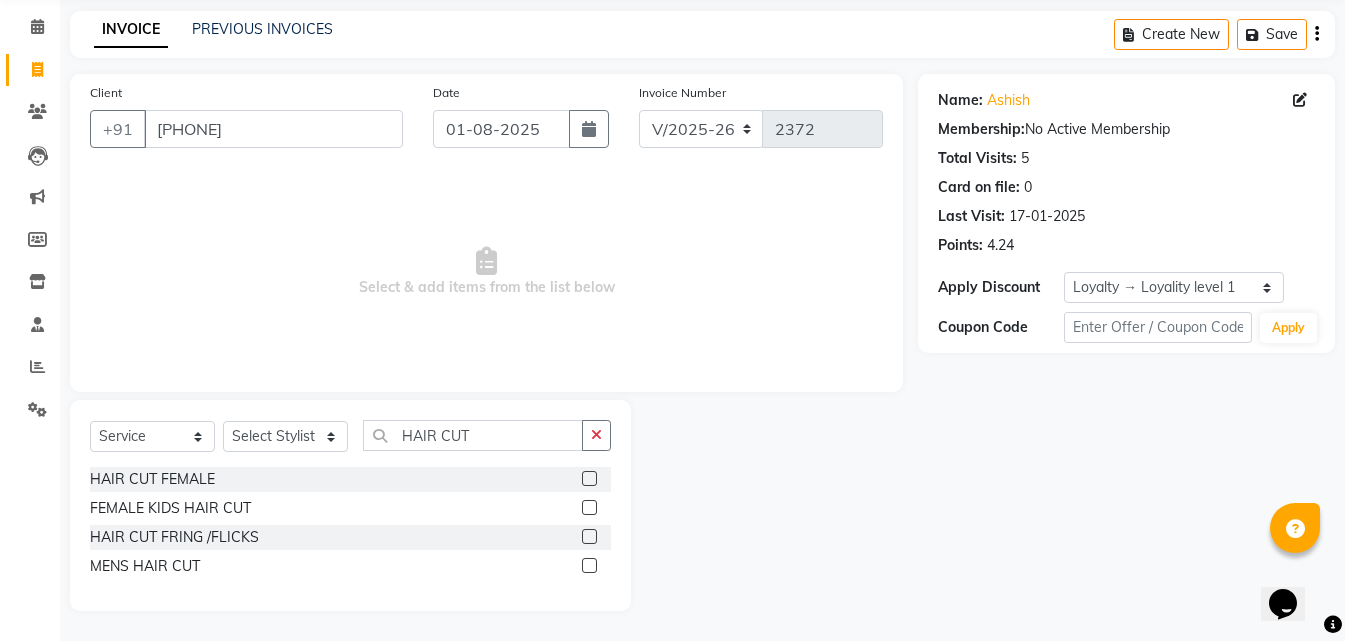 click 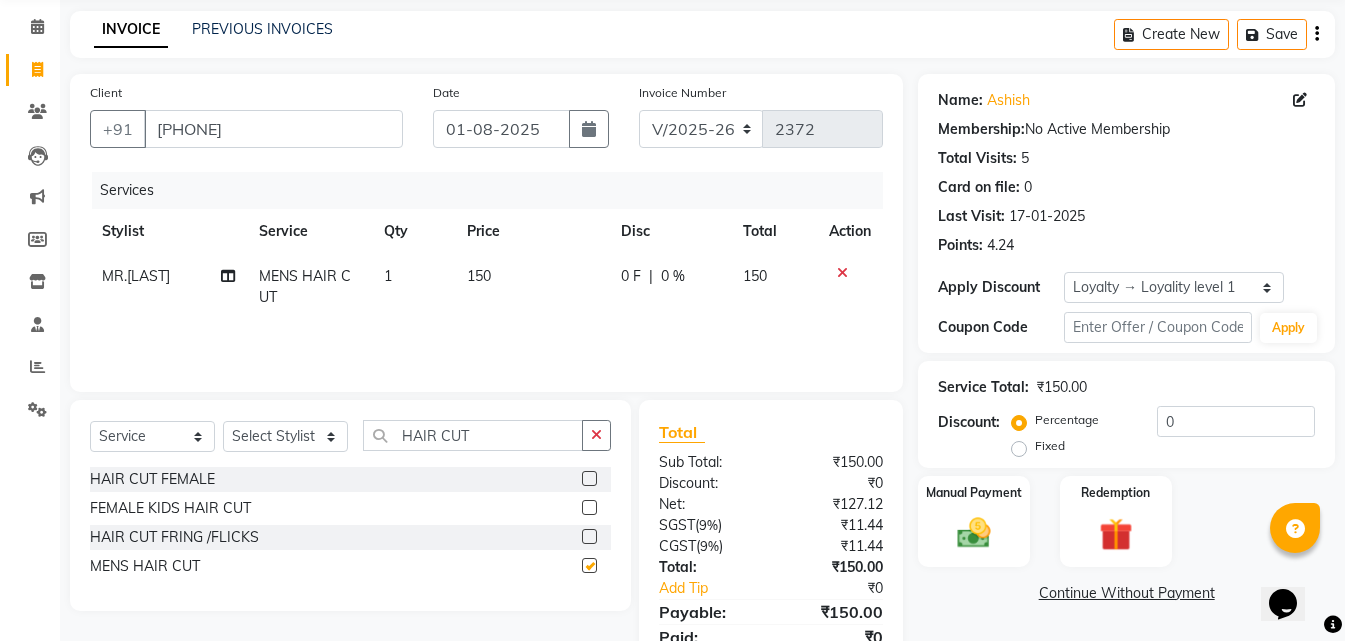 checkbox on "false" 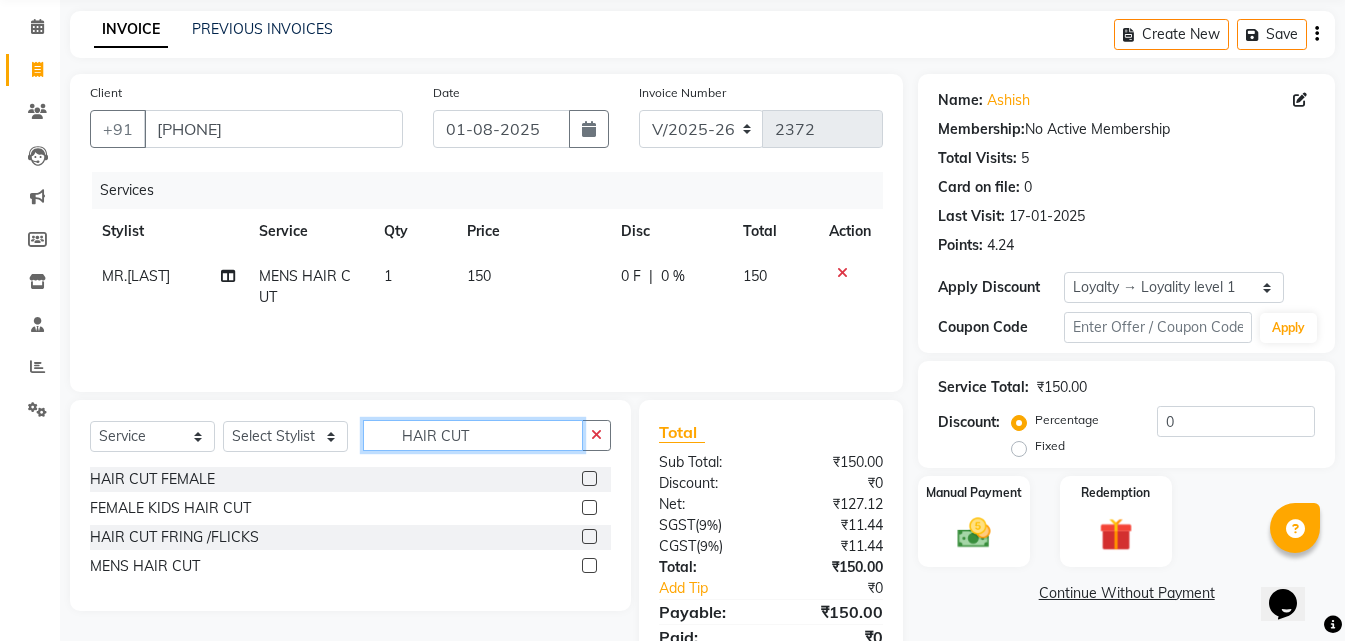 drag, startPoint x: 473, startPoint y: 433, endPoint x: 364, endPoint y: 432, distance: 109.004585 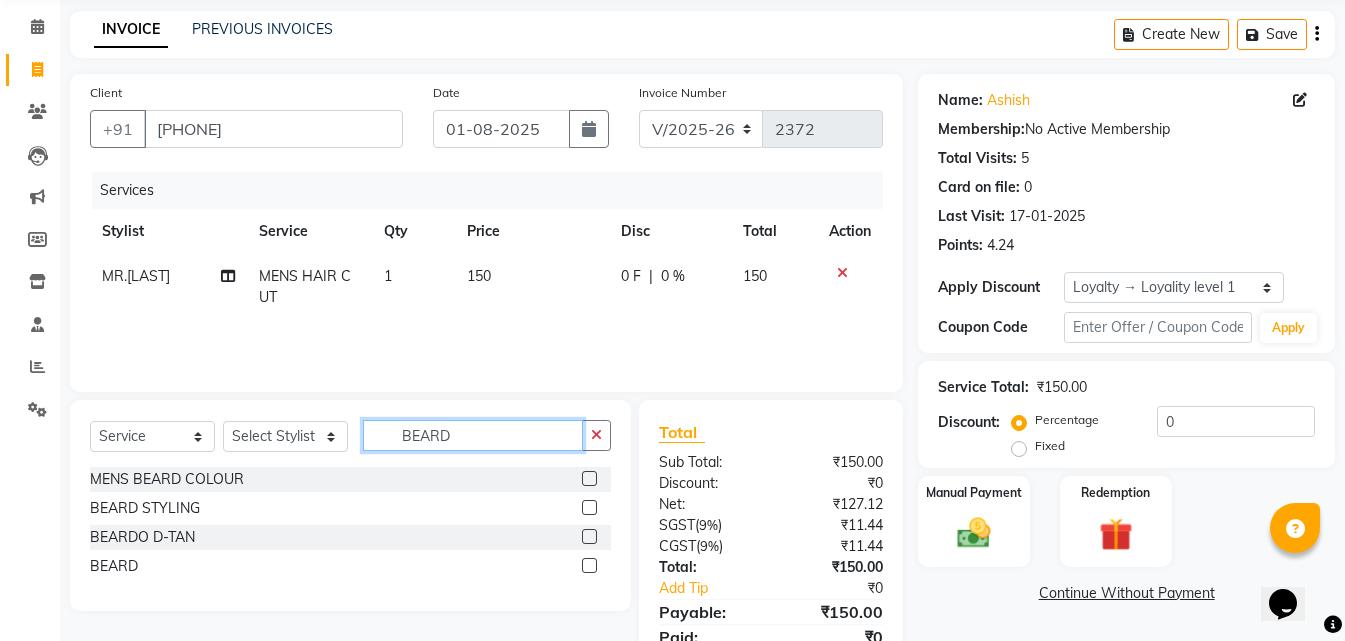 type on "BEARD" 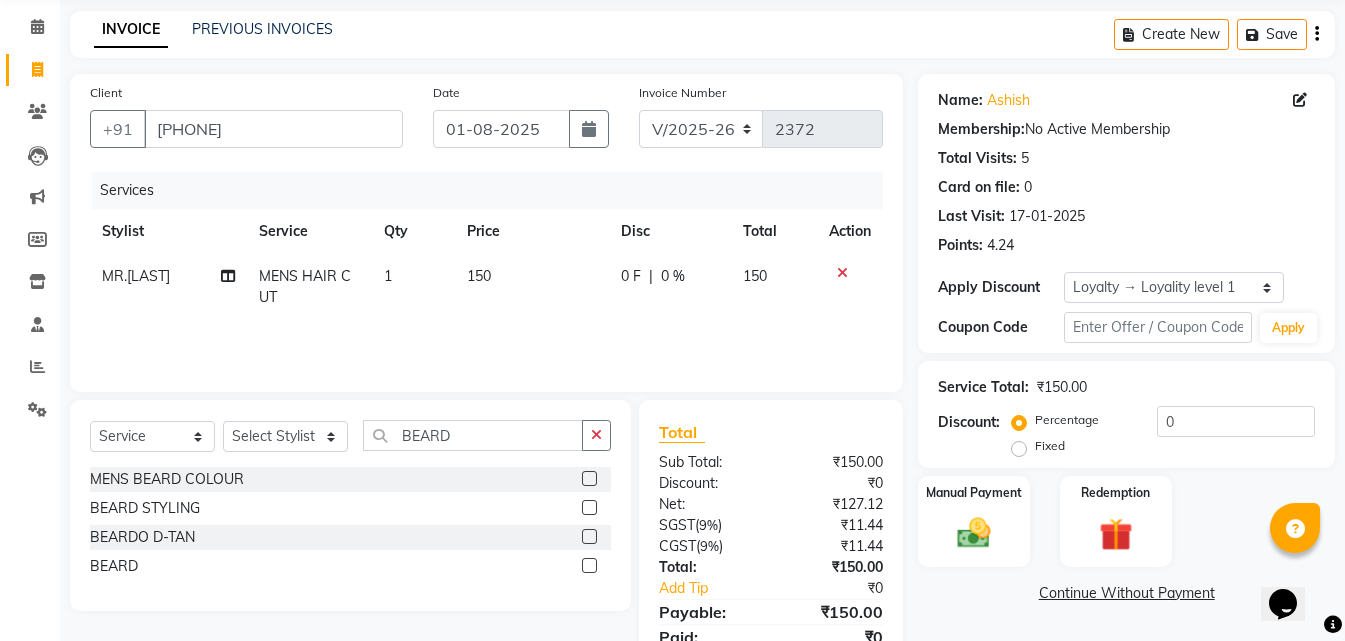 click 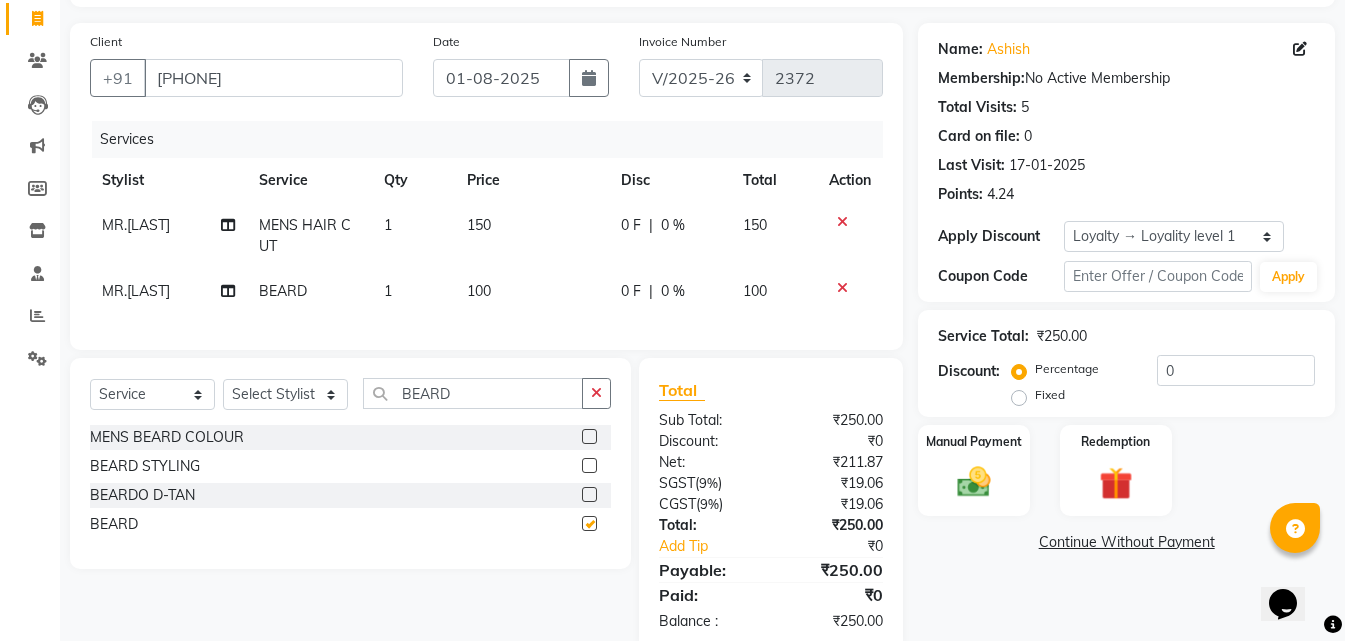 scroll, scrollTop: 183, scrollLeft: 0, axis: vertical 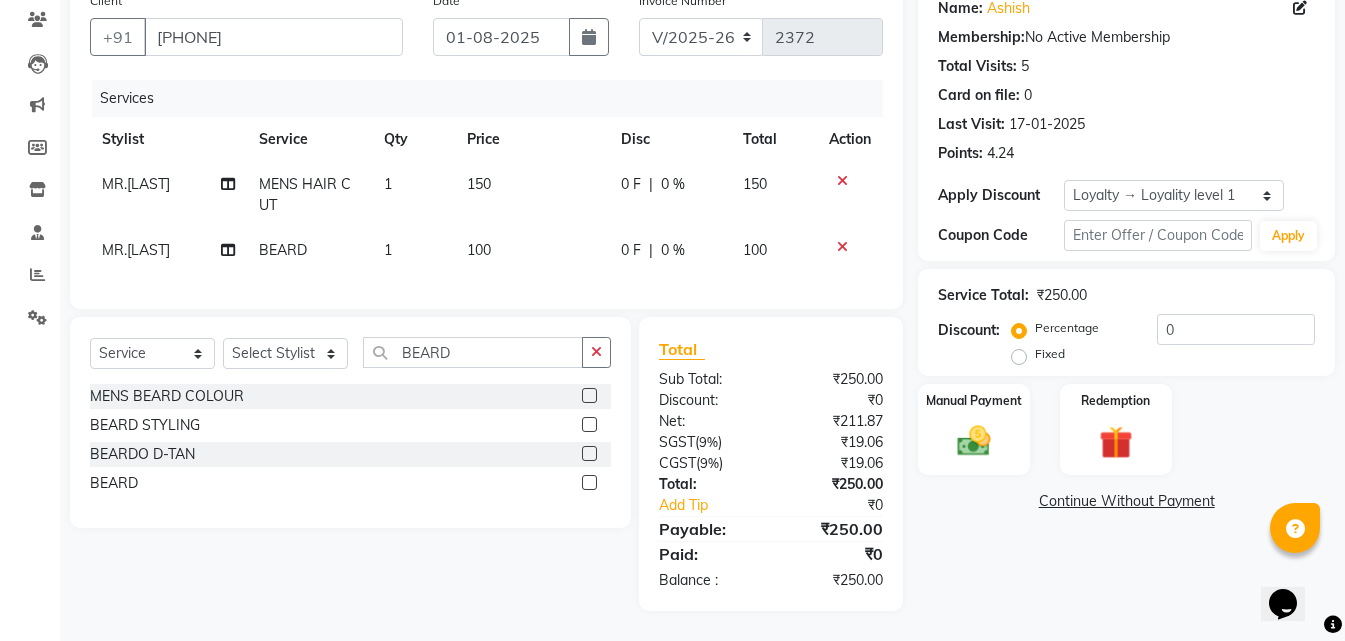checkbox on "false" 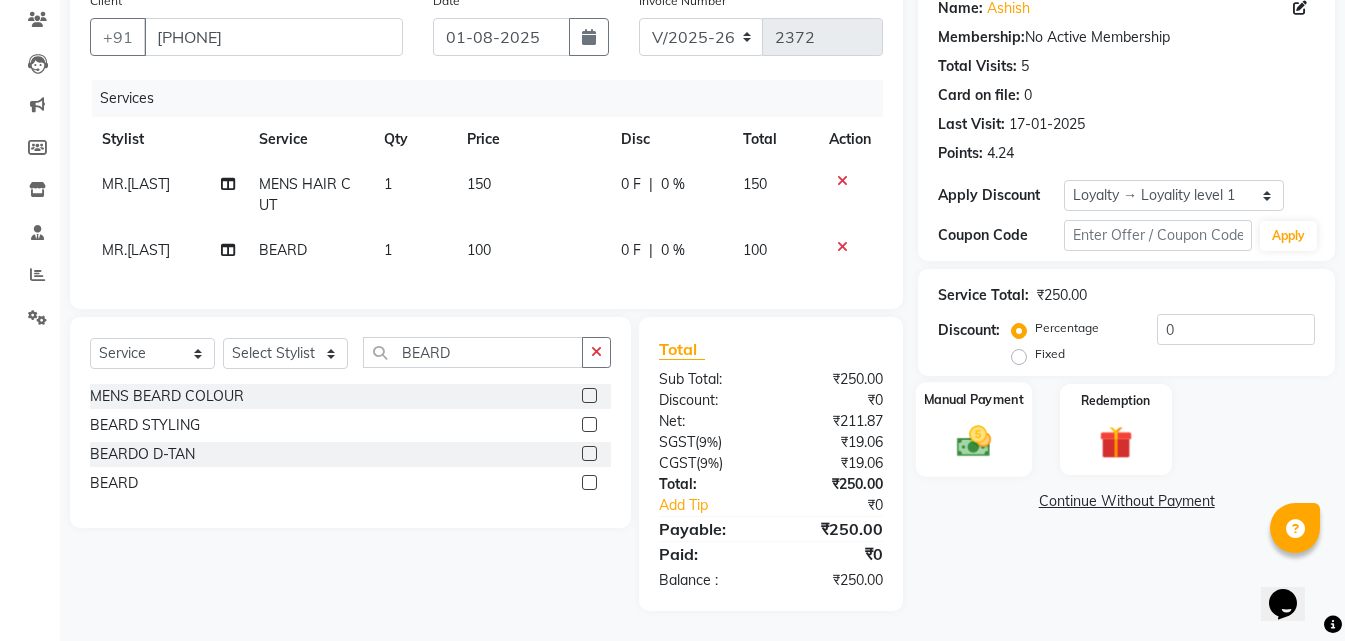 click on "Manual Payment" 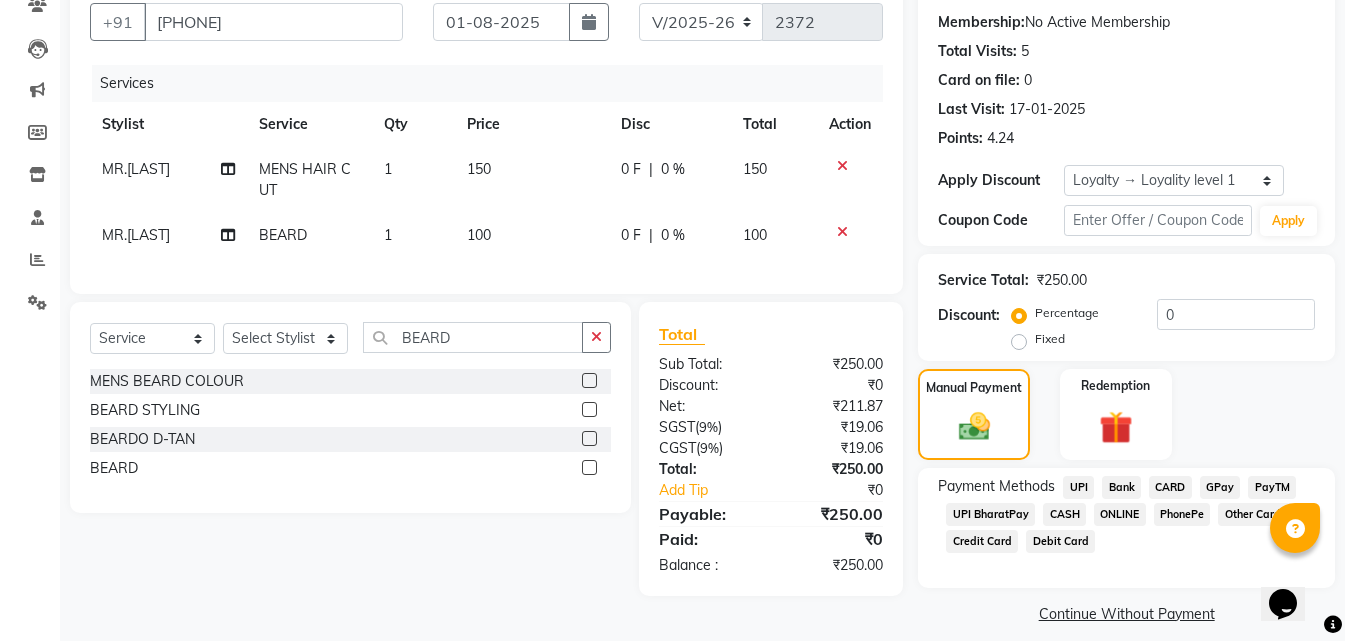 click on "ONLINE" 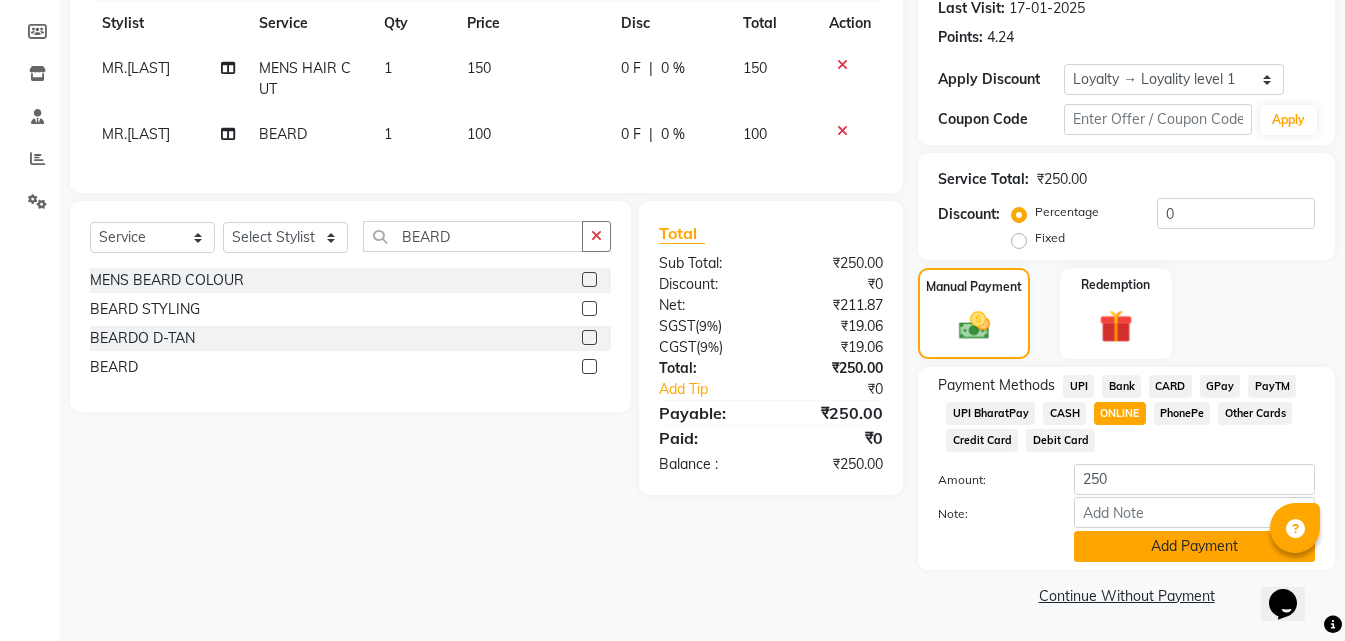 click on "Add Payment" 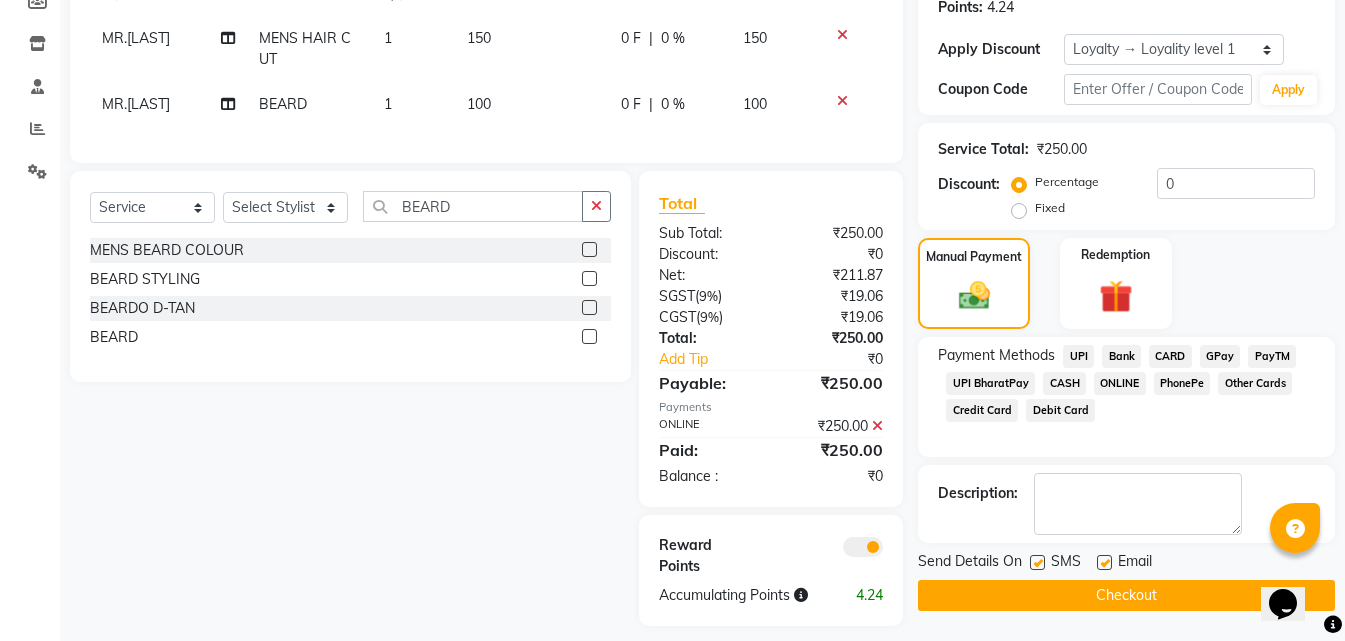 scroll, scrollTop: 344, scrollLeft: 0, axis: vertical 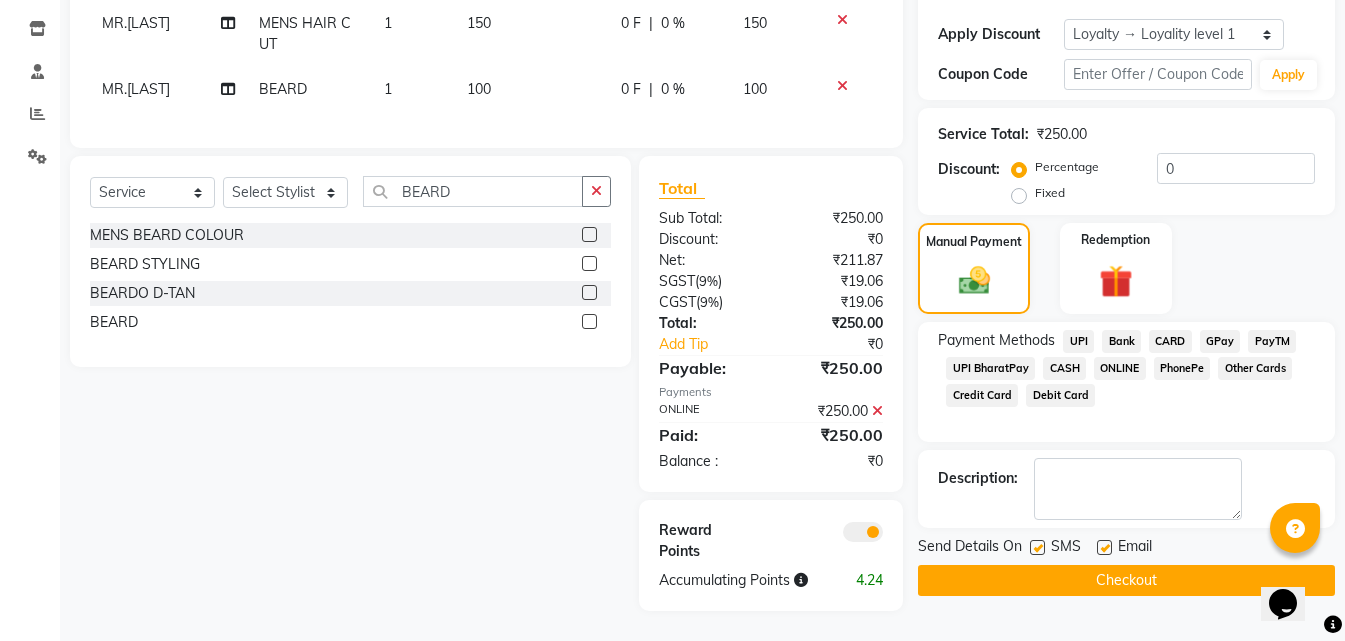 click on "Checkout" 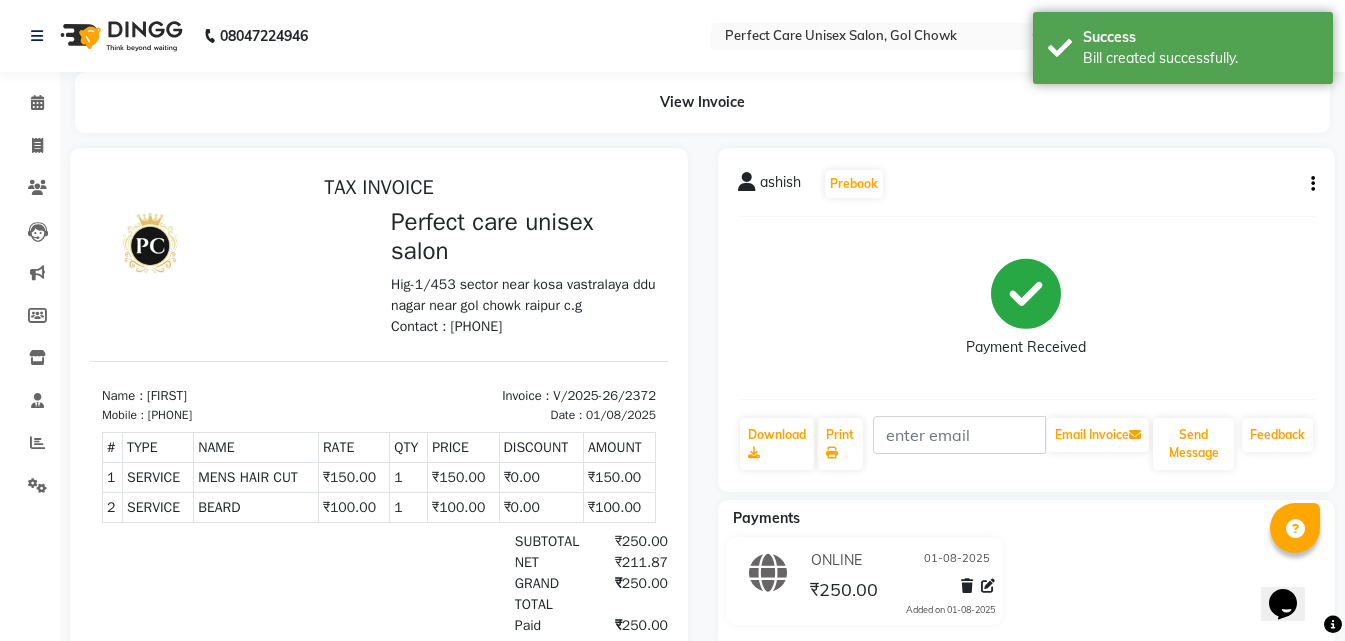 scroll, scrollTop: 0, scrollLeft: 0, axis: both 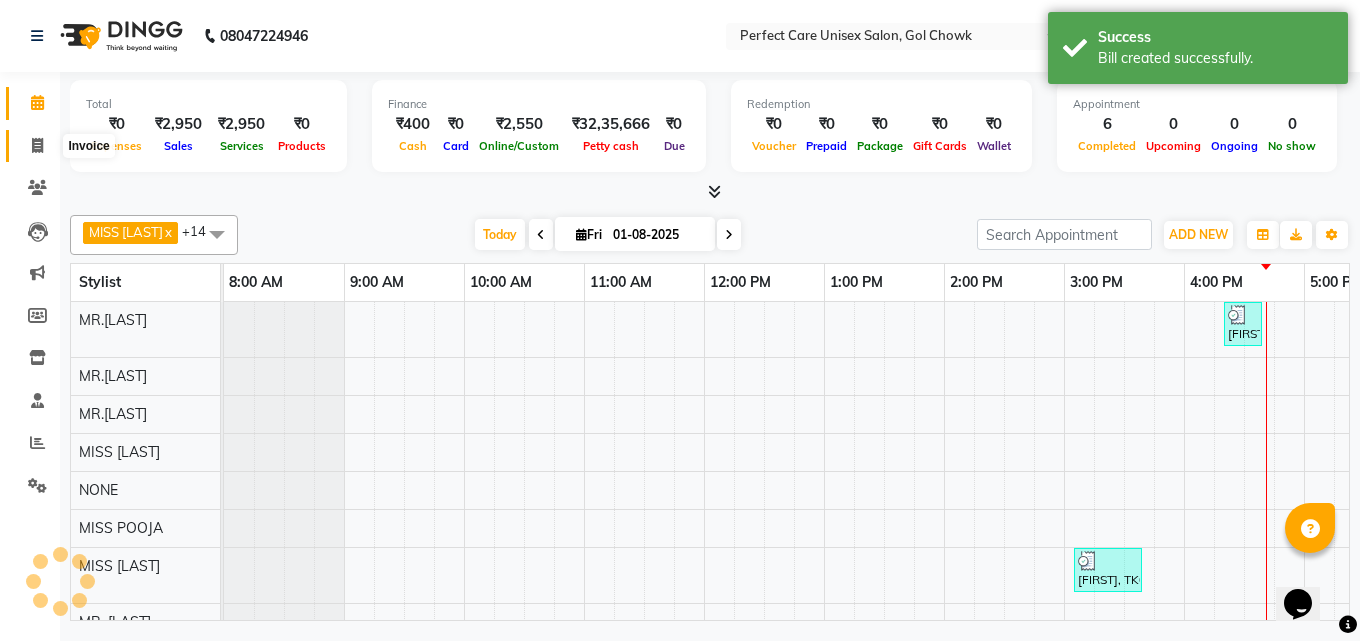 click 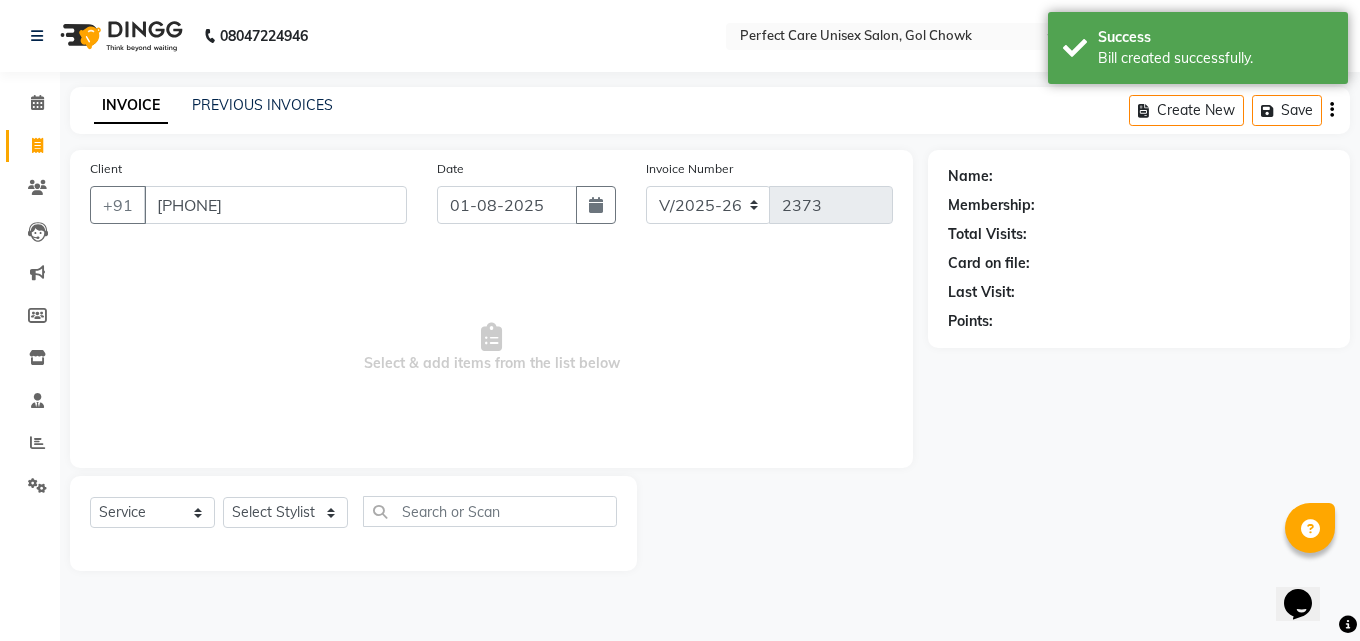 type on "[PHONE]" 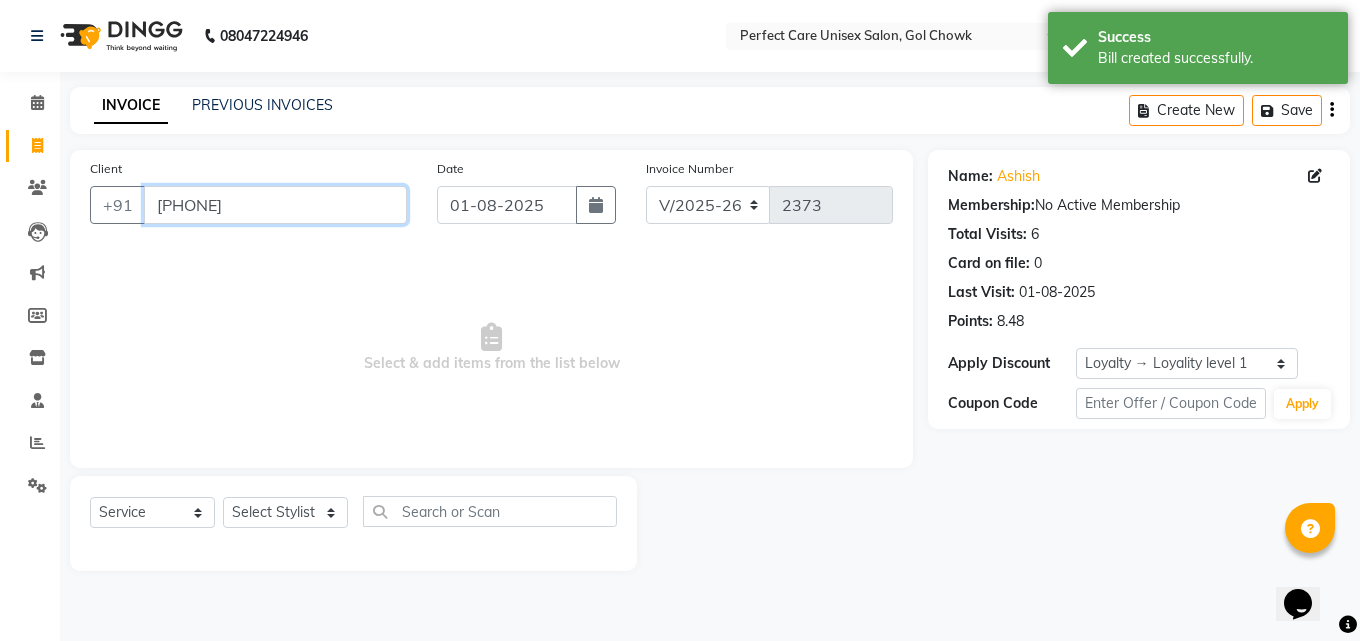click on "[PHONE]" at bounding box center (275, 205) 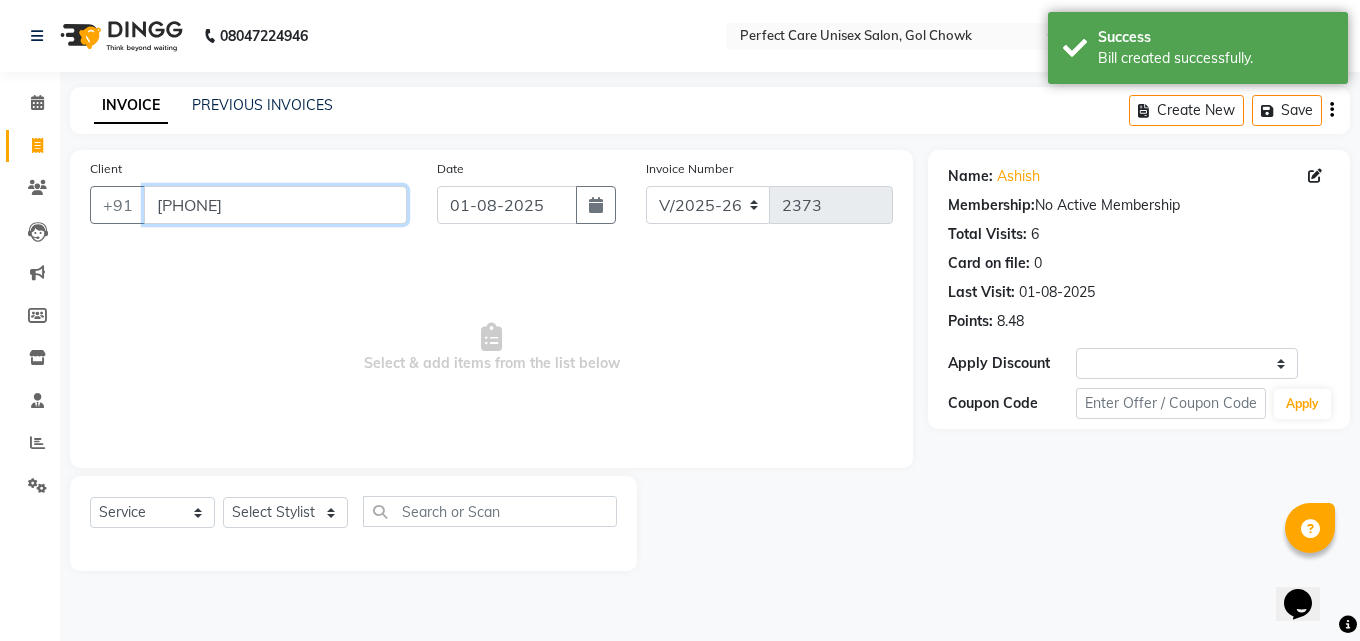 type on "[PHONE]" 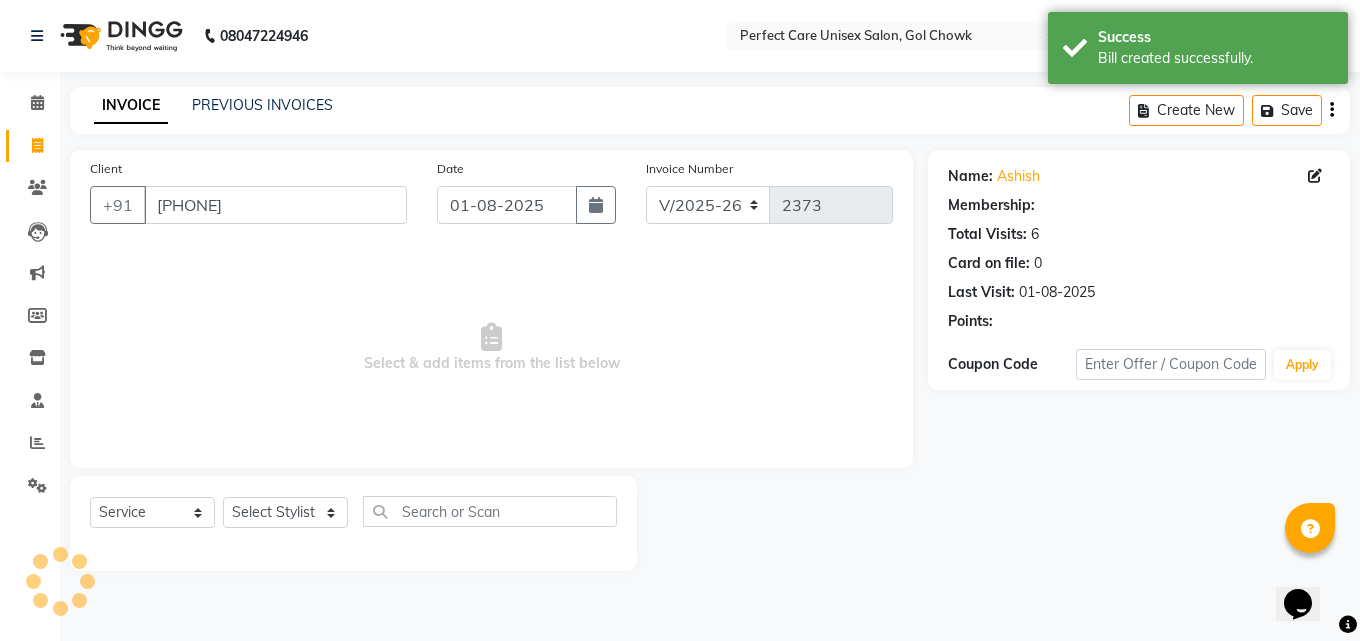 select on "1: Object" 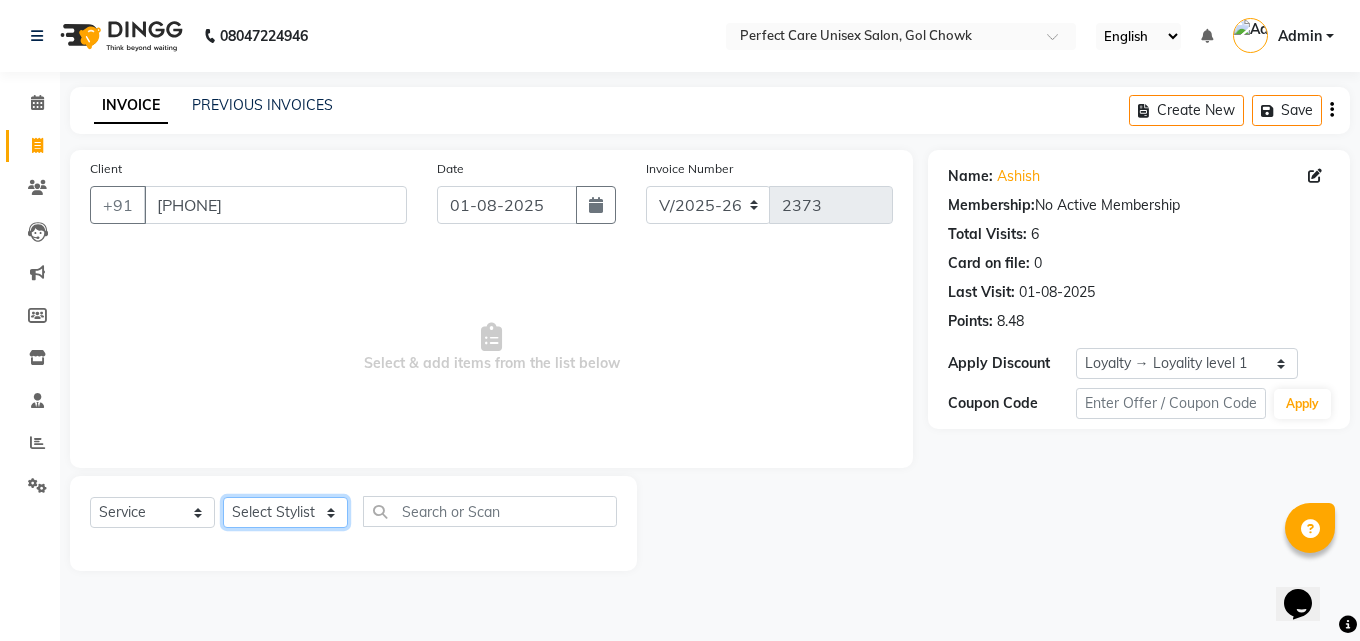 click on "Select Stylist MISS [LAST] MISS [LAST] MISS [LAST]  MISS [LAST] MISS [LAST] MISS.[LAST] MISS.[LAST]  MISS [LAST] MISS. [LAST] MISS [LAST] mohbat MR. [LAST] MR.[LAST] MR. [LAST] MR [LAST] MR. [LAST] MR. [LAST] MR. [LAST] MR. [LAST] MR. [LAST] MR. [LAST] MR. [LAST] MR.[LAST] MR.[LAST] MS [LAST] NONE [LAST]" 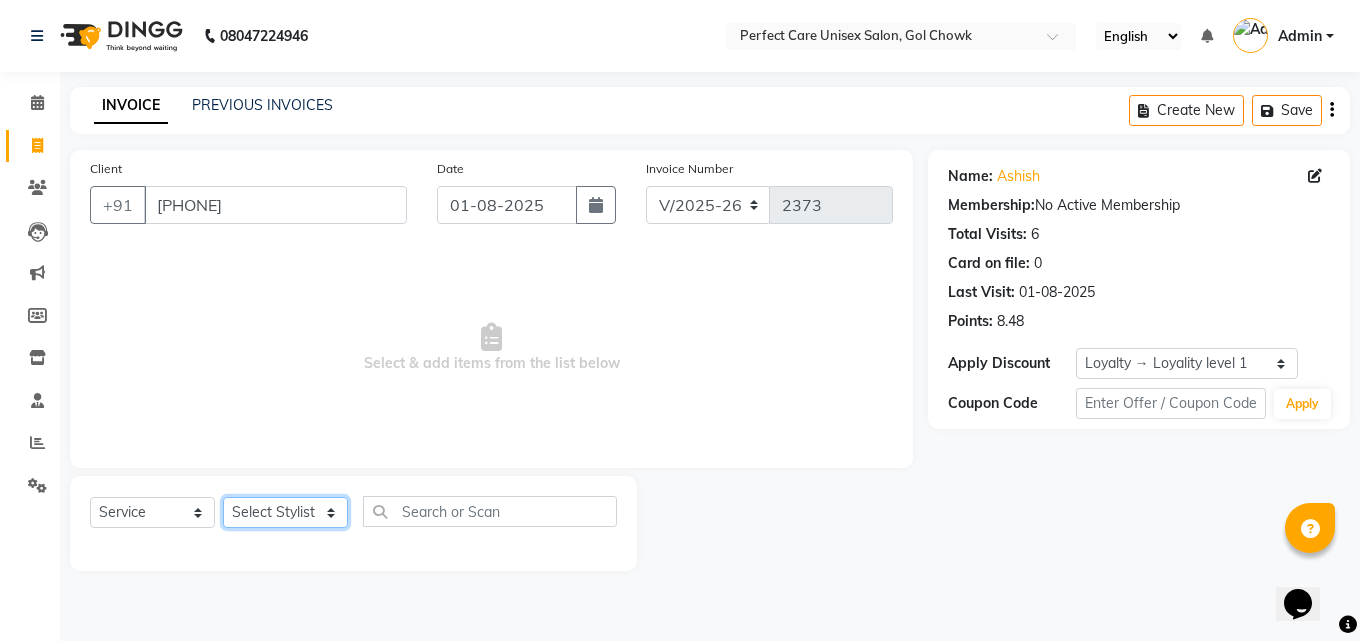 select on "32649" 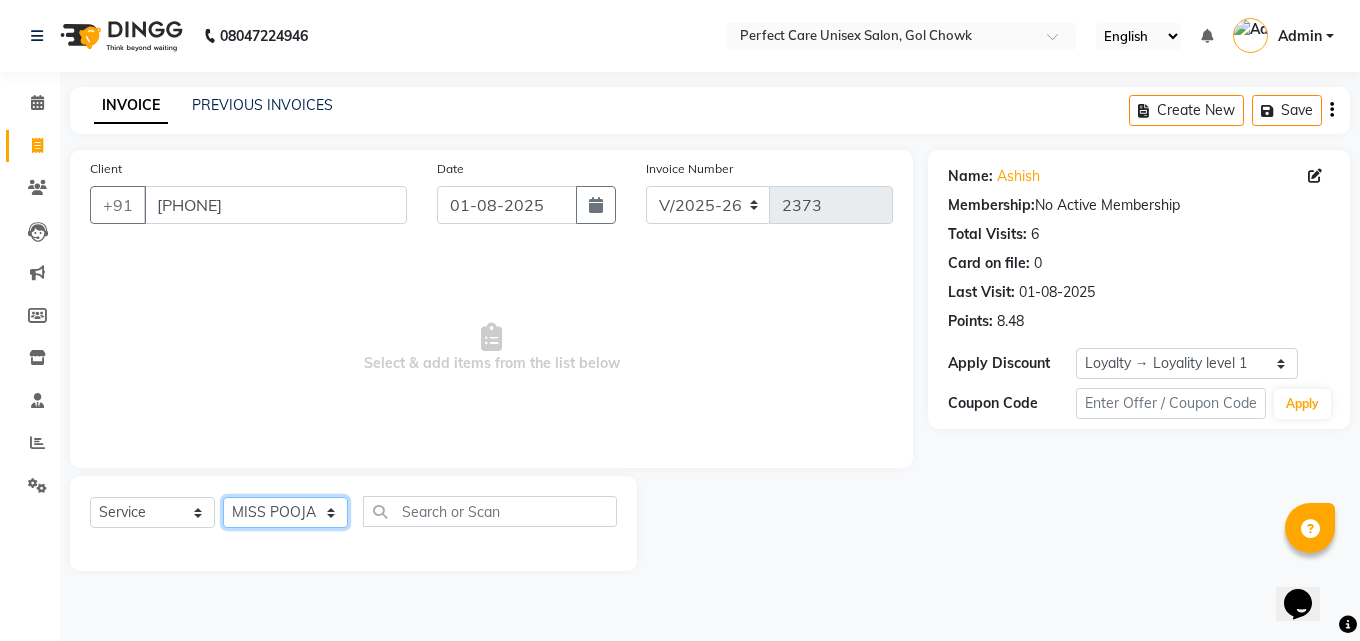 click on "Select Stylist MISS [LAST] MISS [LAST] MISS [LAST]  MISS [LAST] MISS [LAST] MISS.[LAST] MISS.[LAST]  MISS [LAST] MISS. [LAST] MISS [LAST] mohbat MR. [LAST] MR.[LAST] MR. [LAST] MR [LAST] MR. [LAST] MR. [LAST] MR. [LAST] MR. [LAST] MR. [LAST] MR. [LAST] MR. [LAST] MR.[LAST] MR.[LAST] MS [LAST] NONE [LAST]" 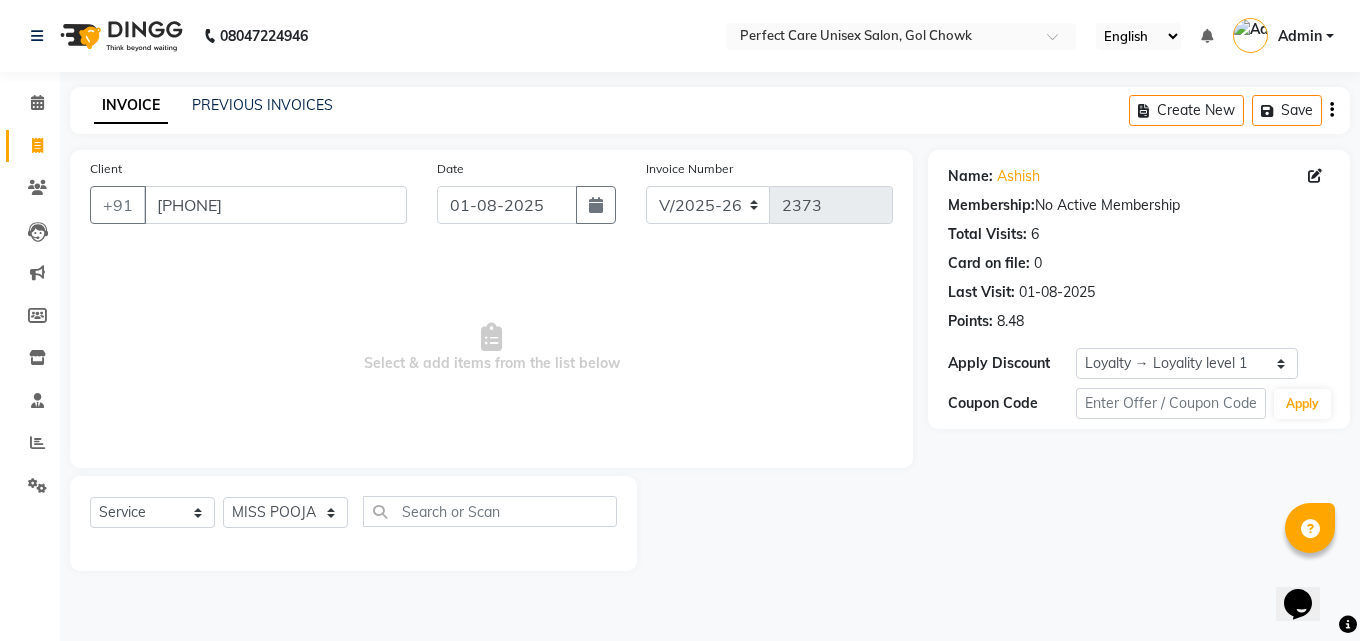 click on "INVOICE PREVIOUS INVOICES Create New   Save" 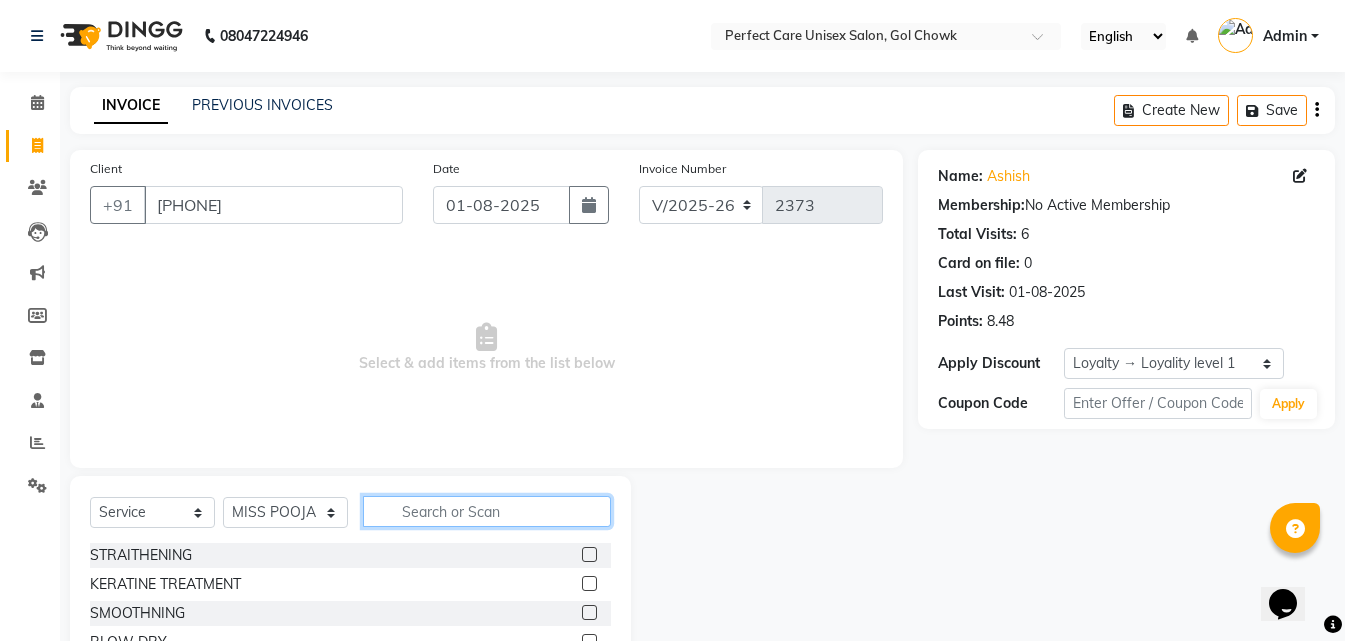 click 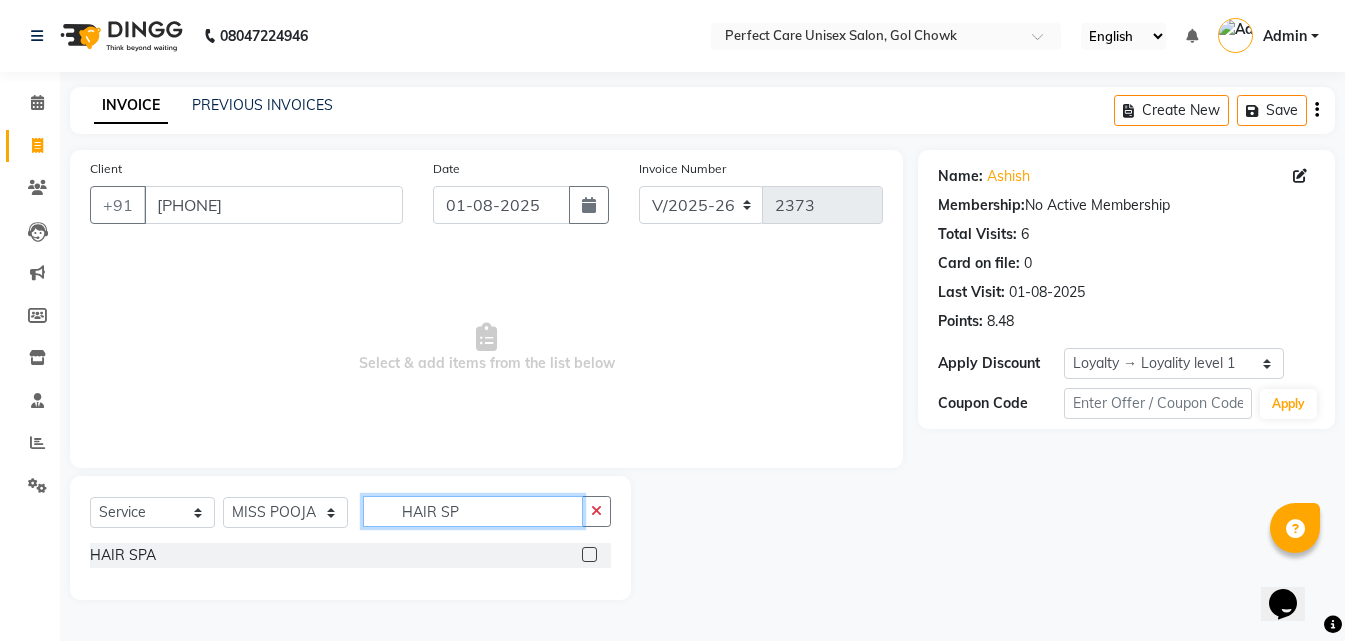 scroll, scrollTop: 0, scrollLeft: 0, axis: both 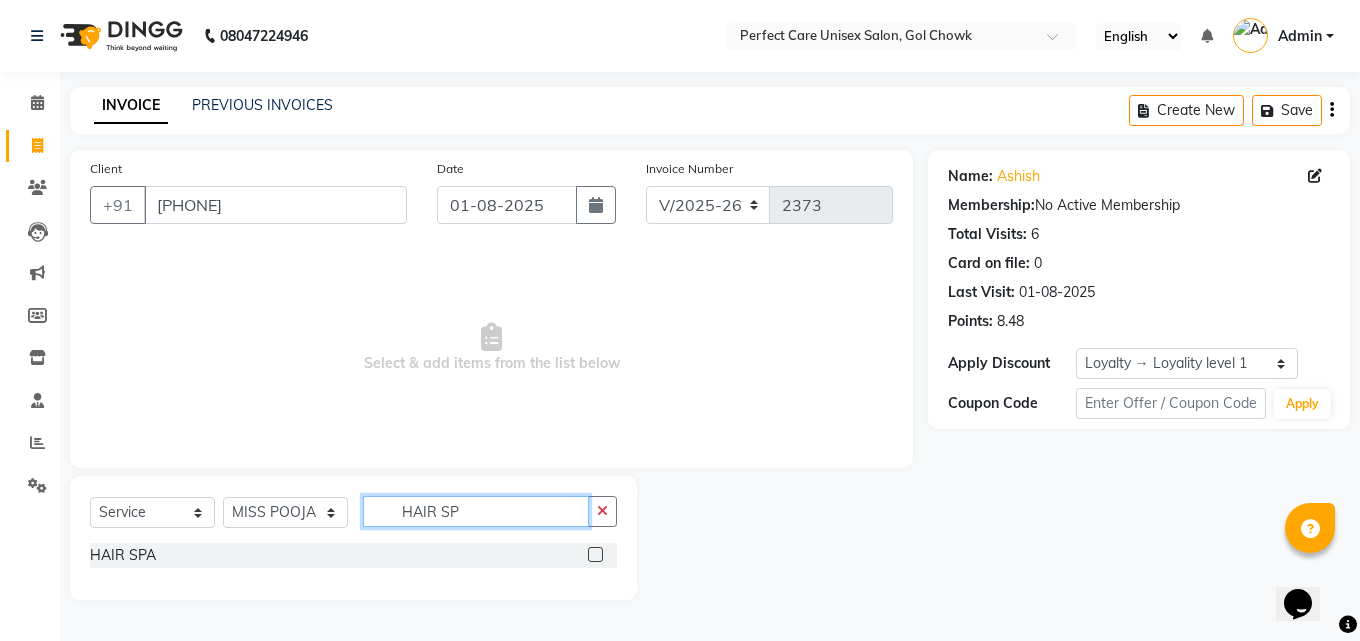 type on "HAIR SP" 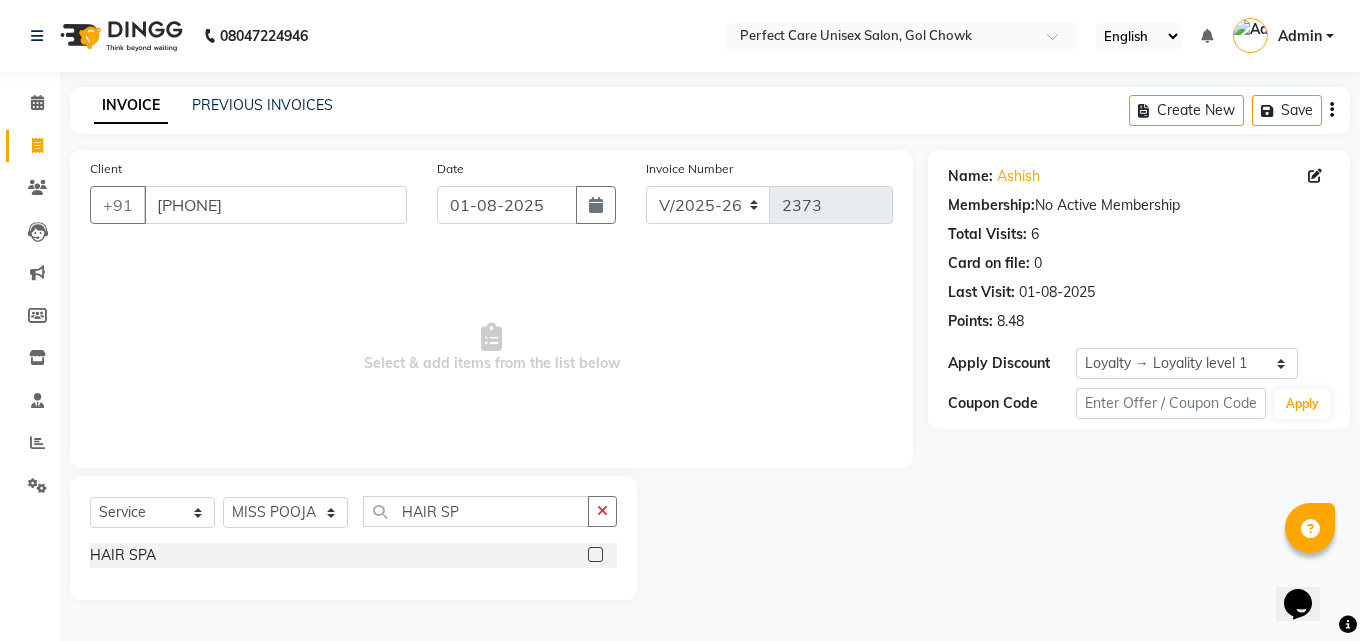 click 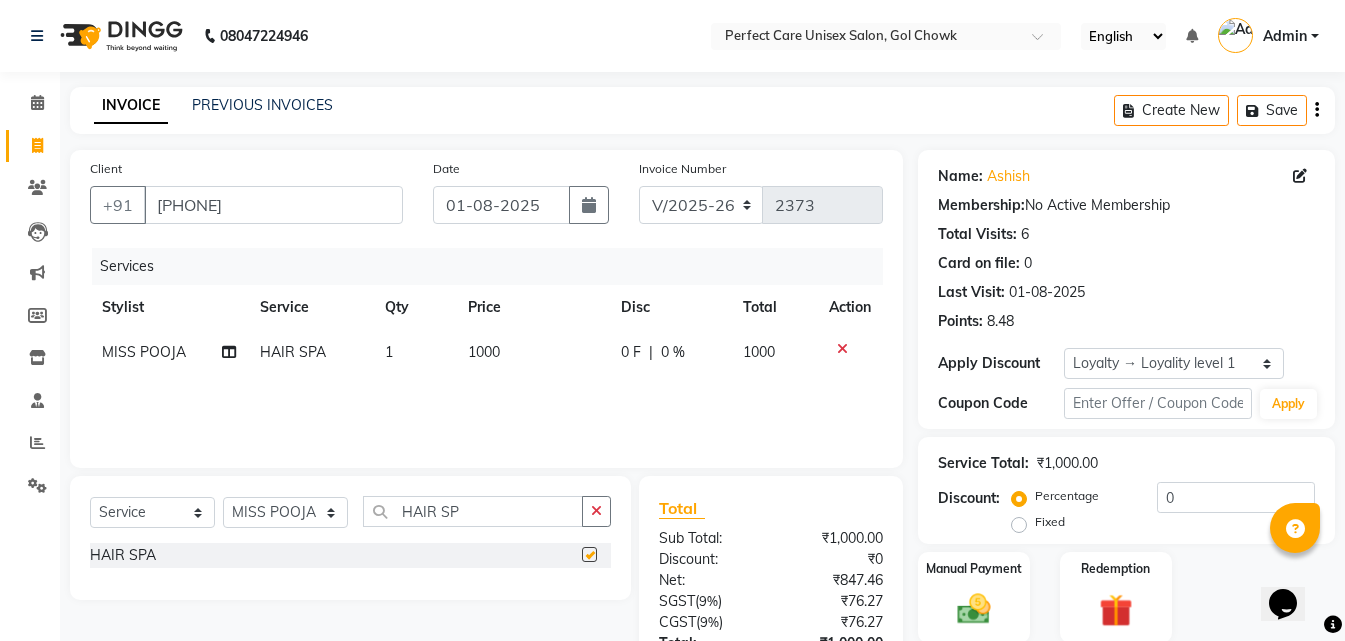 checkbox on "false" 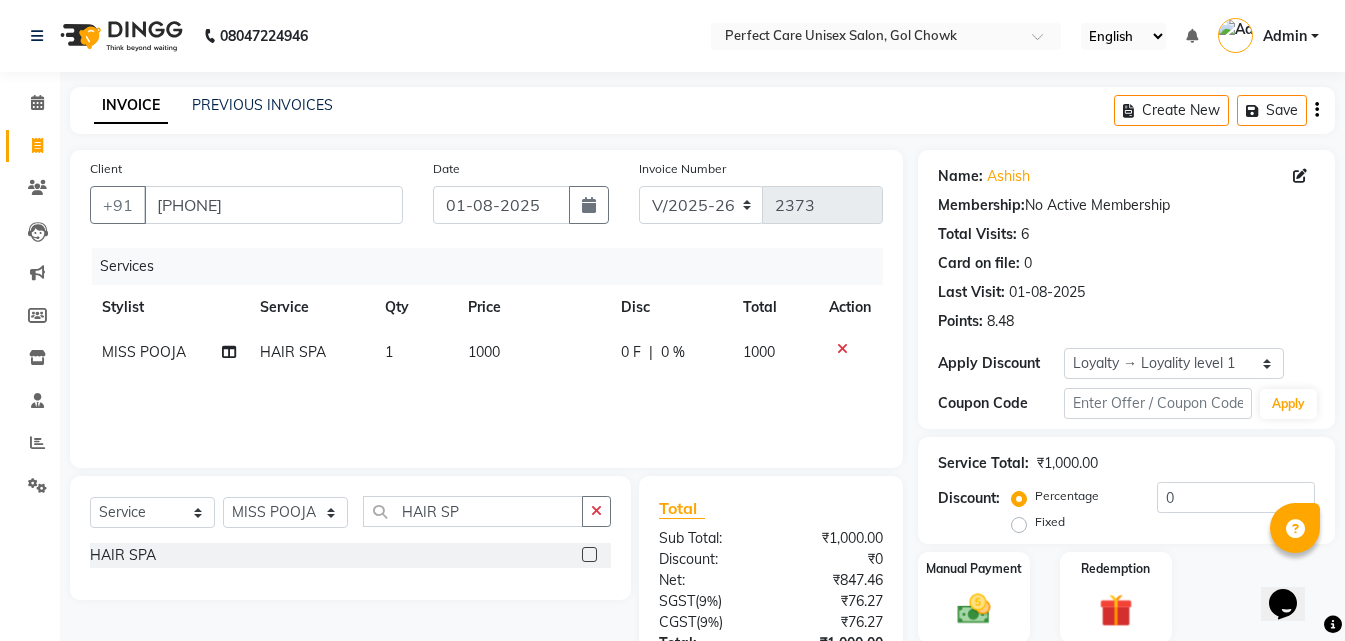 click on "1000" 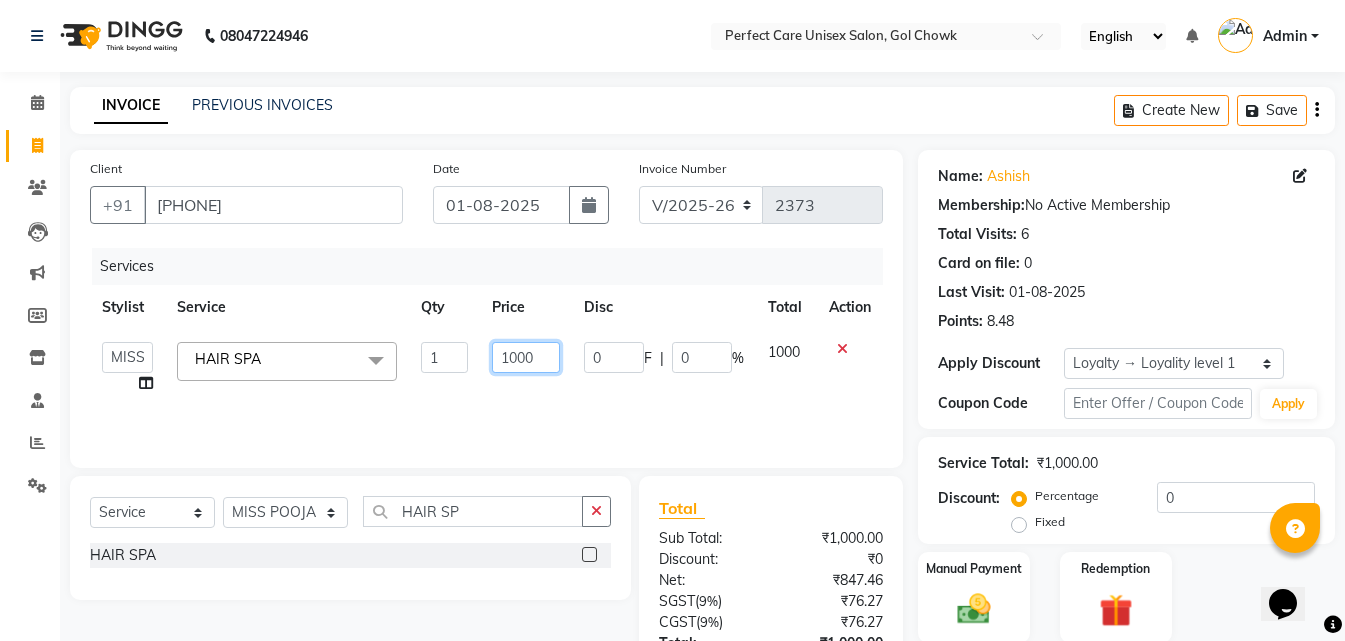 click on "1000" 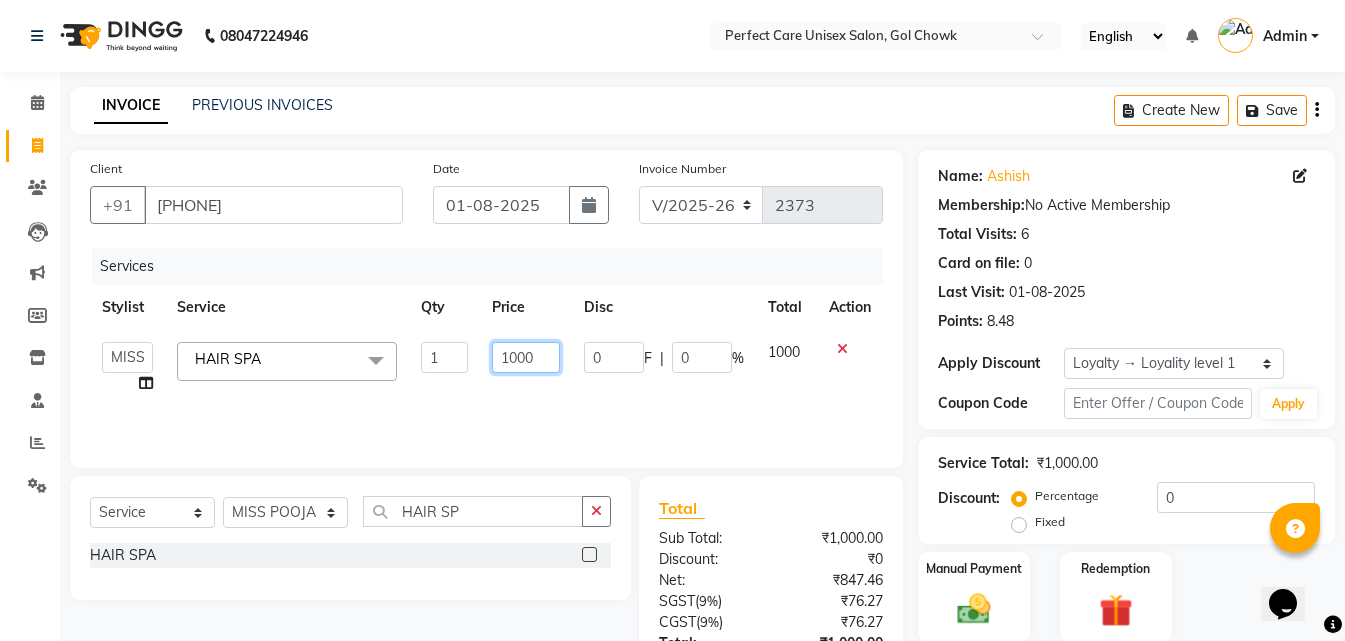 click on "1000" 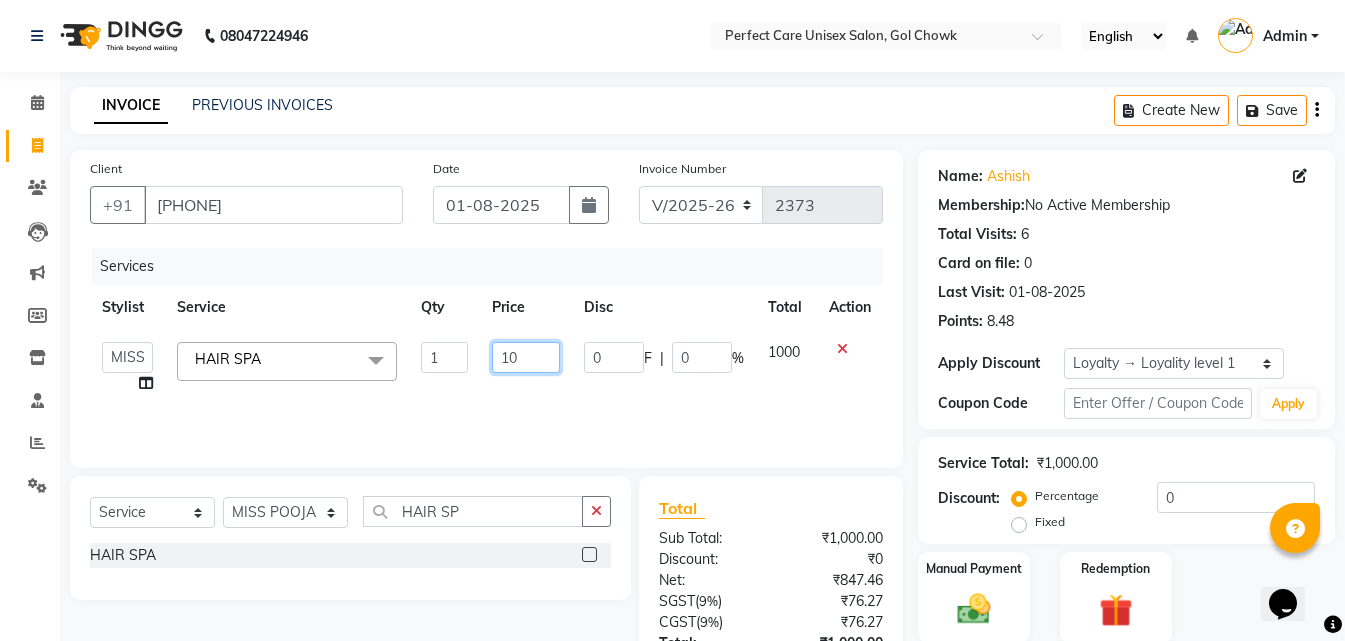type on "1" 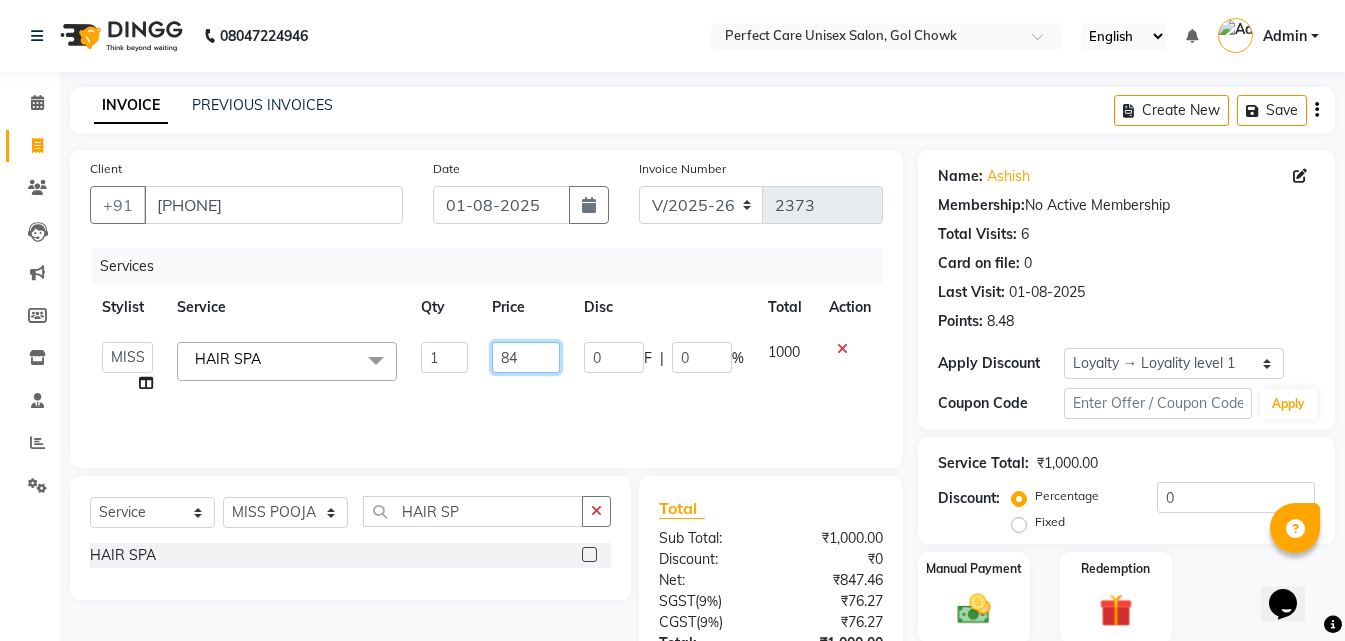type on "849" 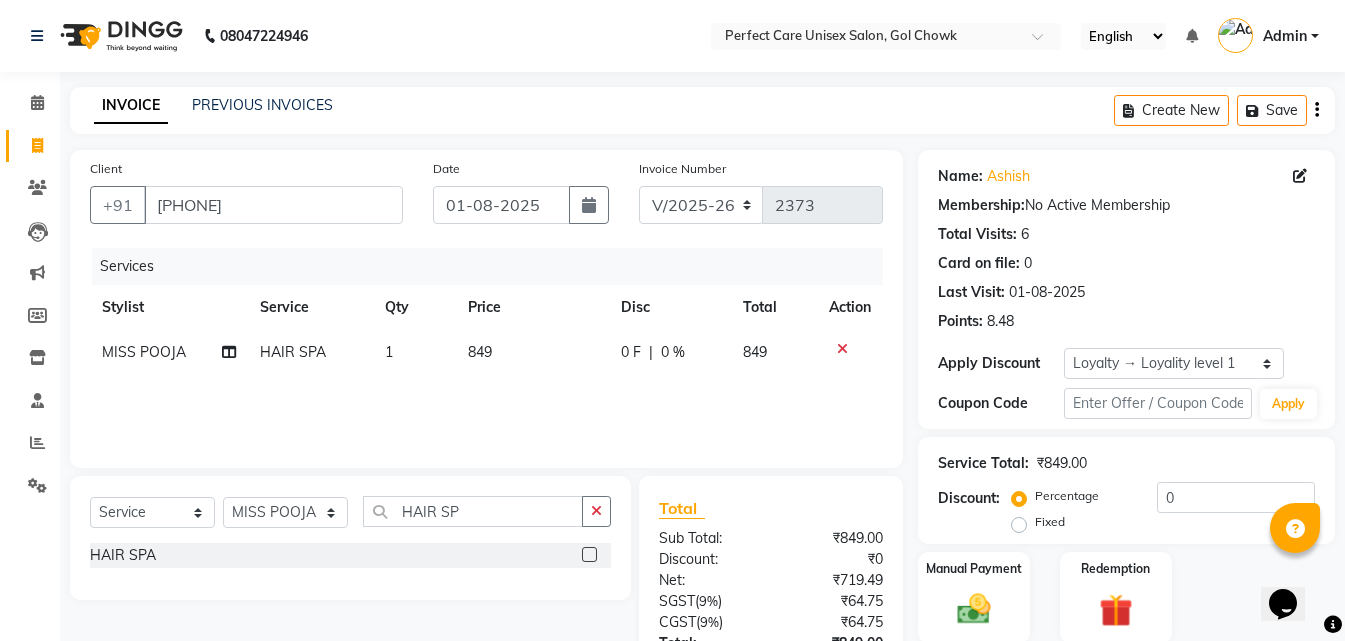 click on "Services Stylist Service Qty Price Disc Total Action MISS [LAST]  HAIR SPA 1 849 0 F | 0 % 849" 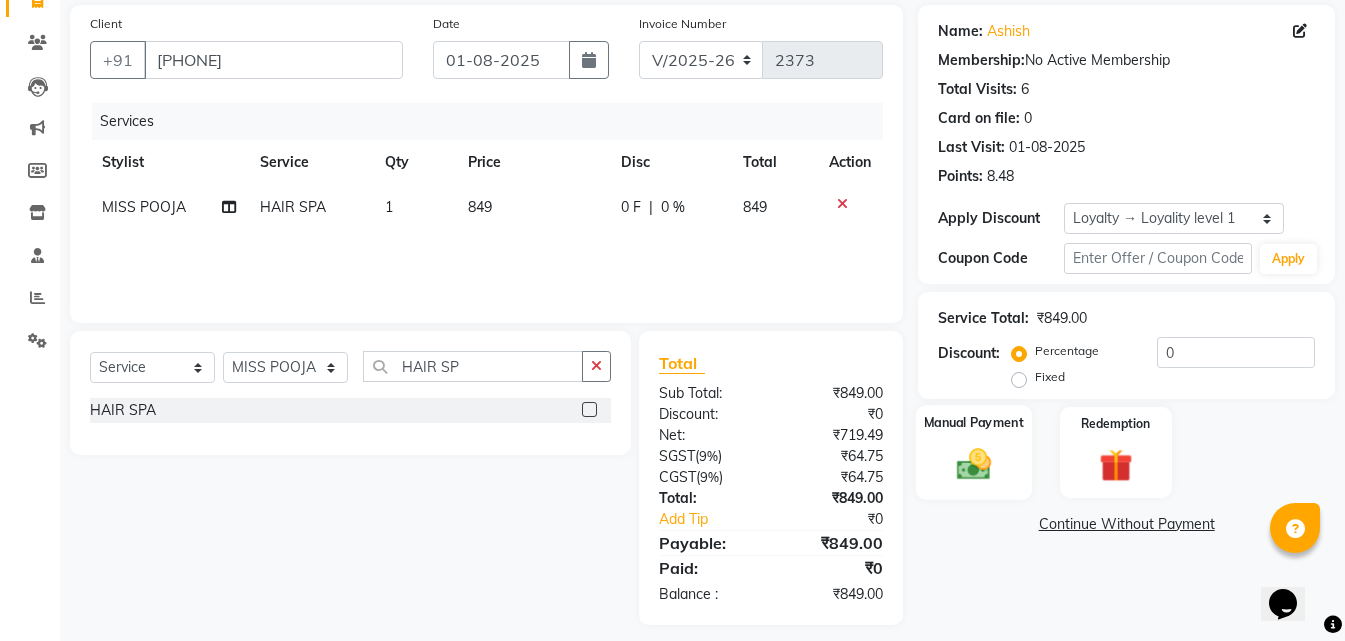 scroll, scrollTop: 159, scrollLeft: 0, axis: vertical 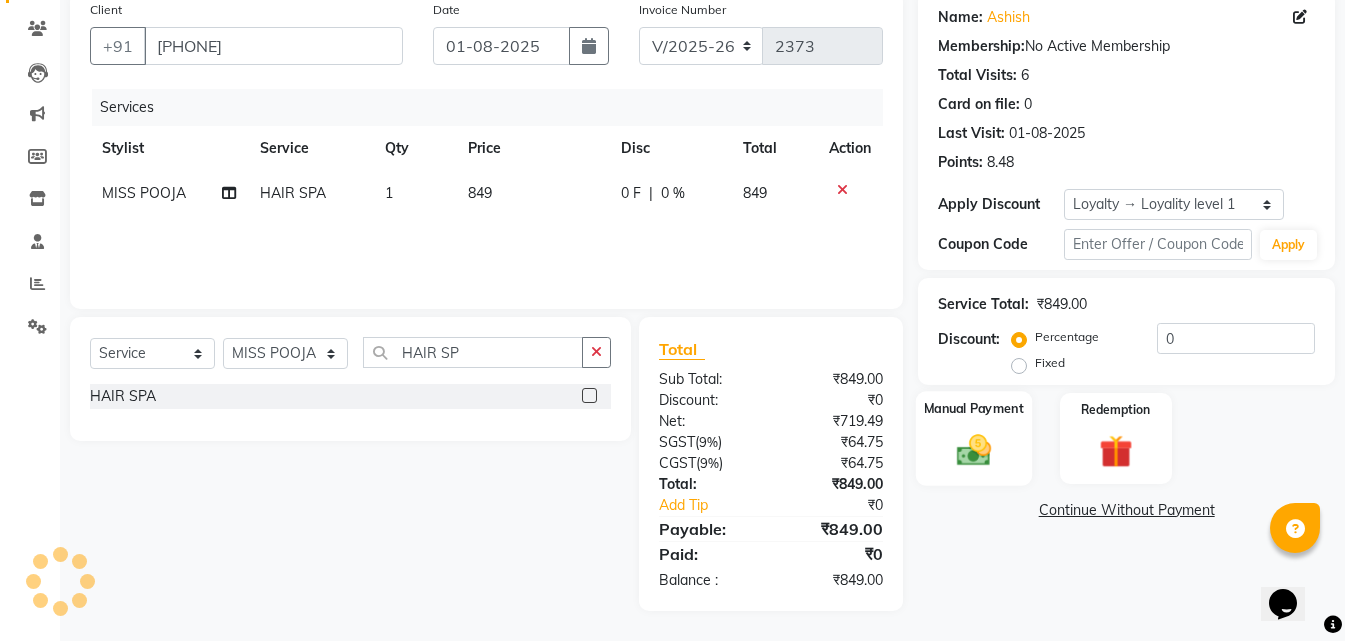click 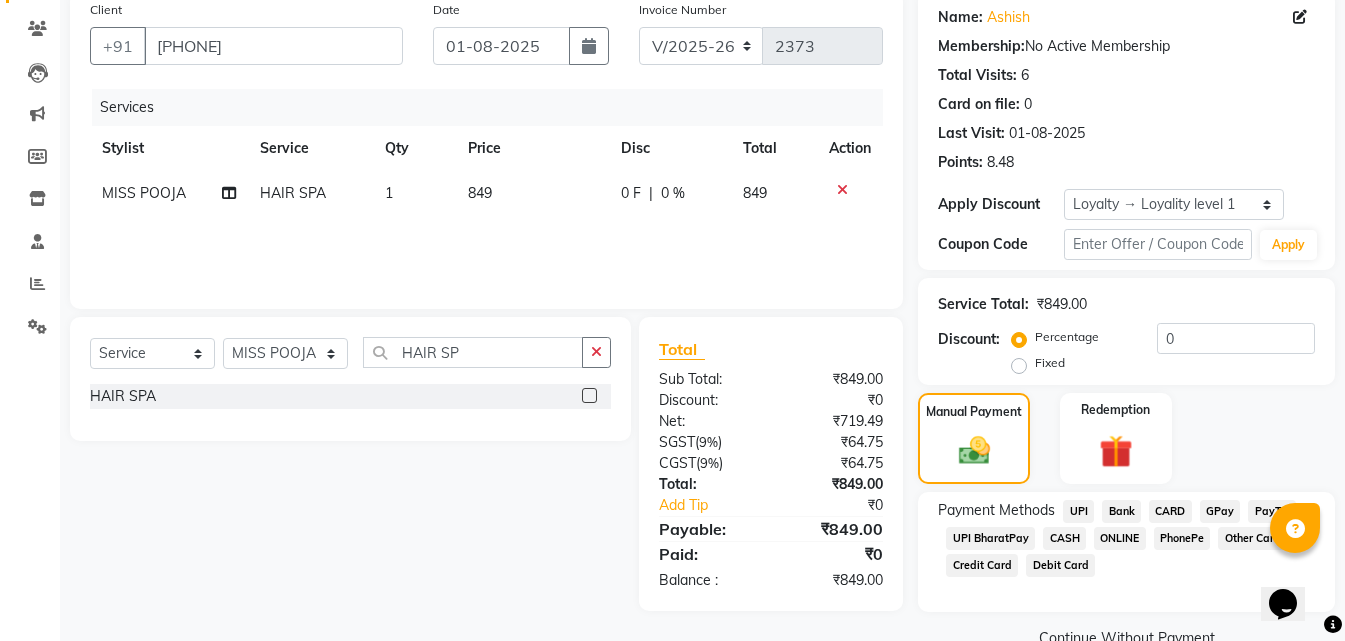 click on "ONLINE" 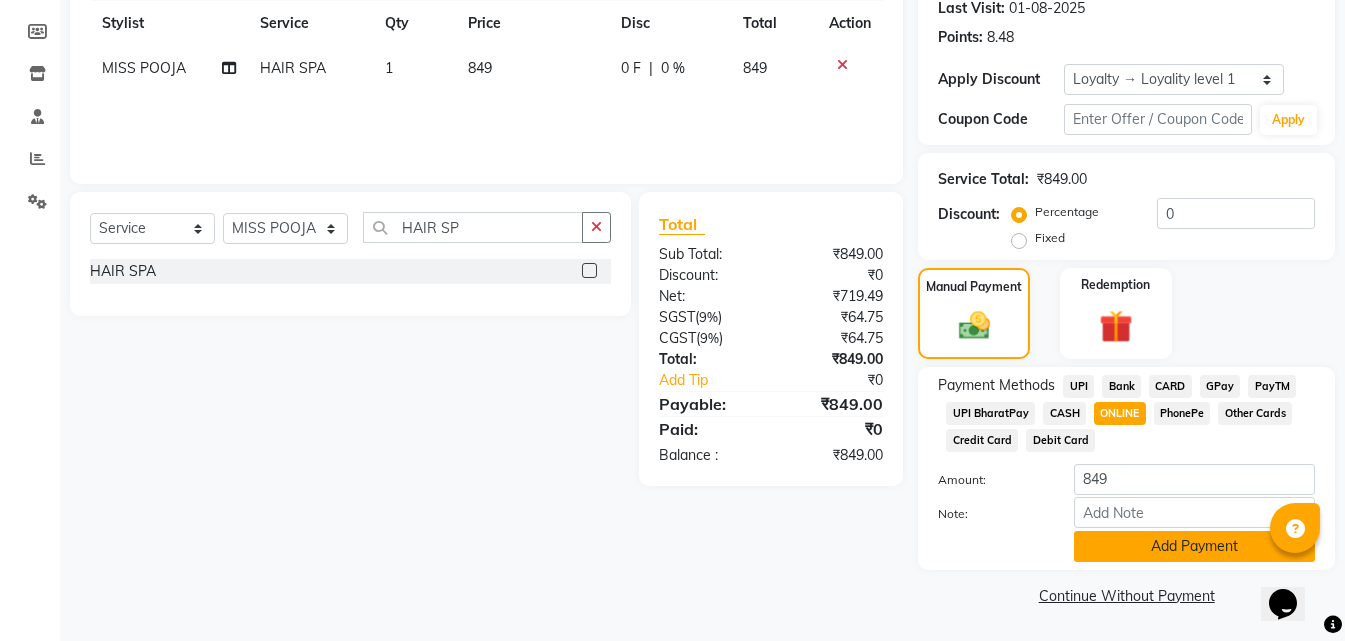 click on "Add Payment" 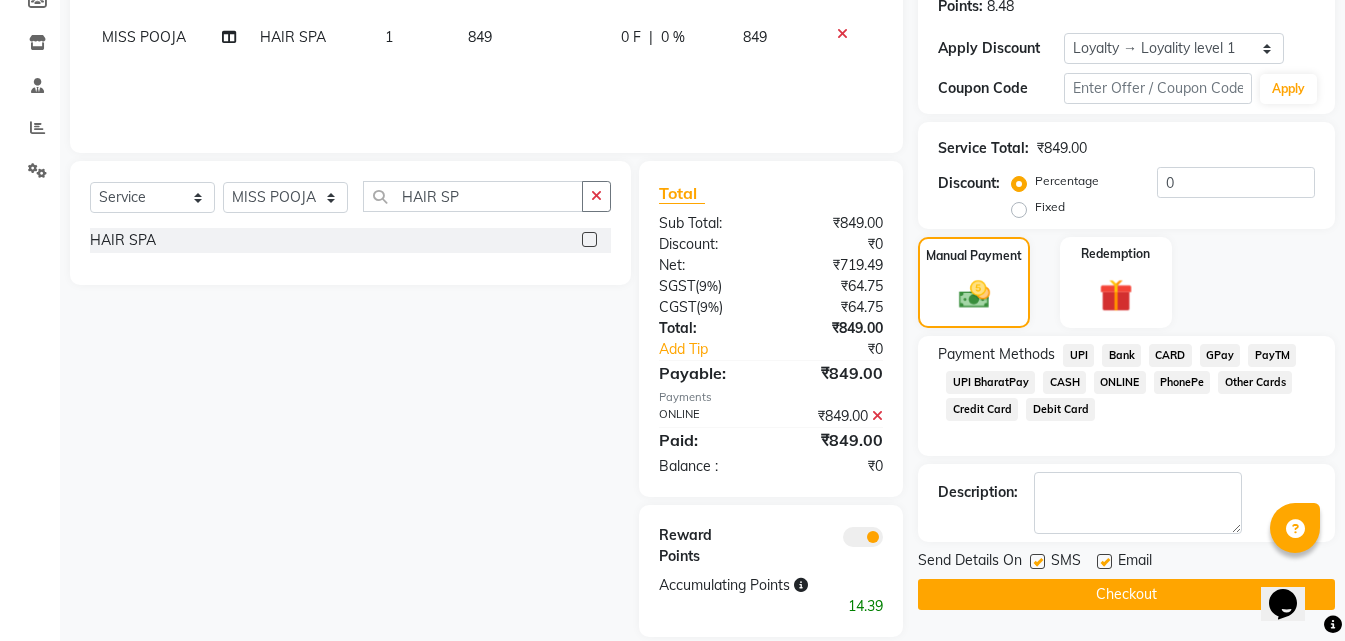 scroll, scrollTop: 341, scrollLeft: 0, axis: vertical 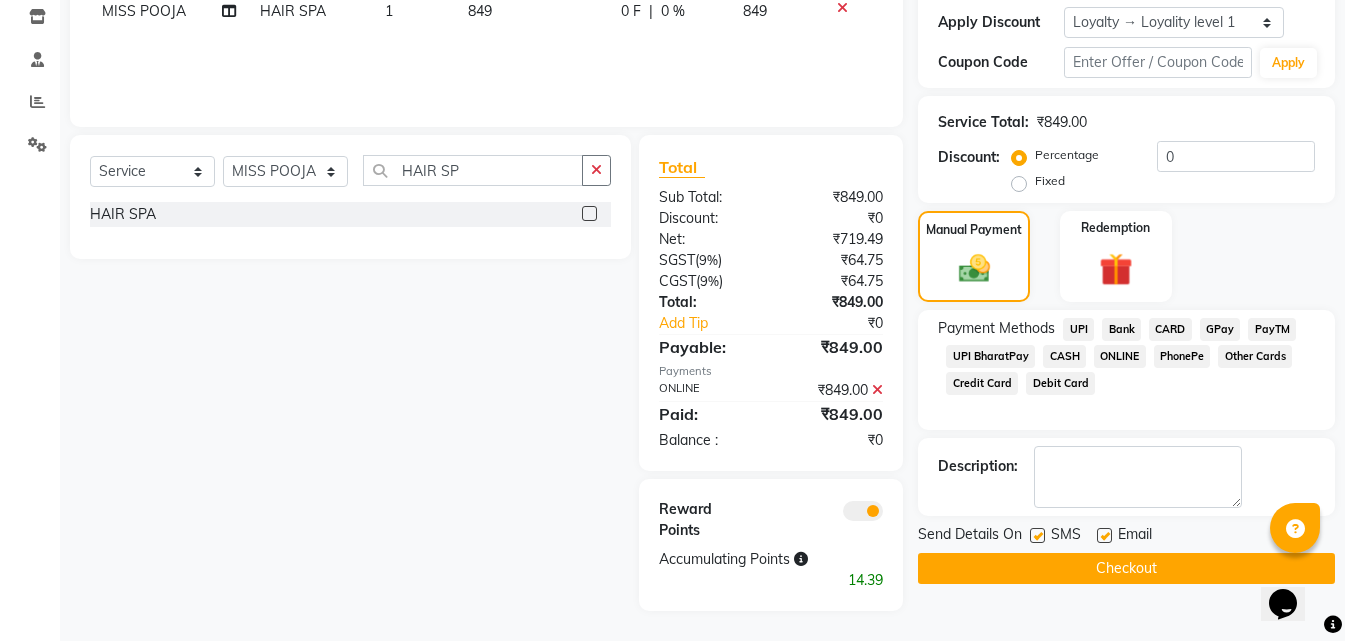 click on "Checkout" 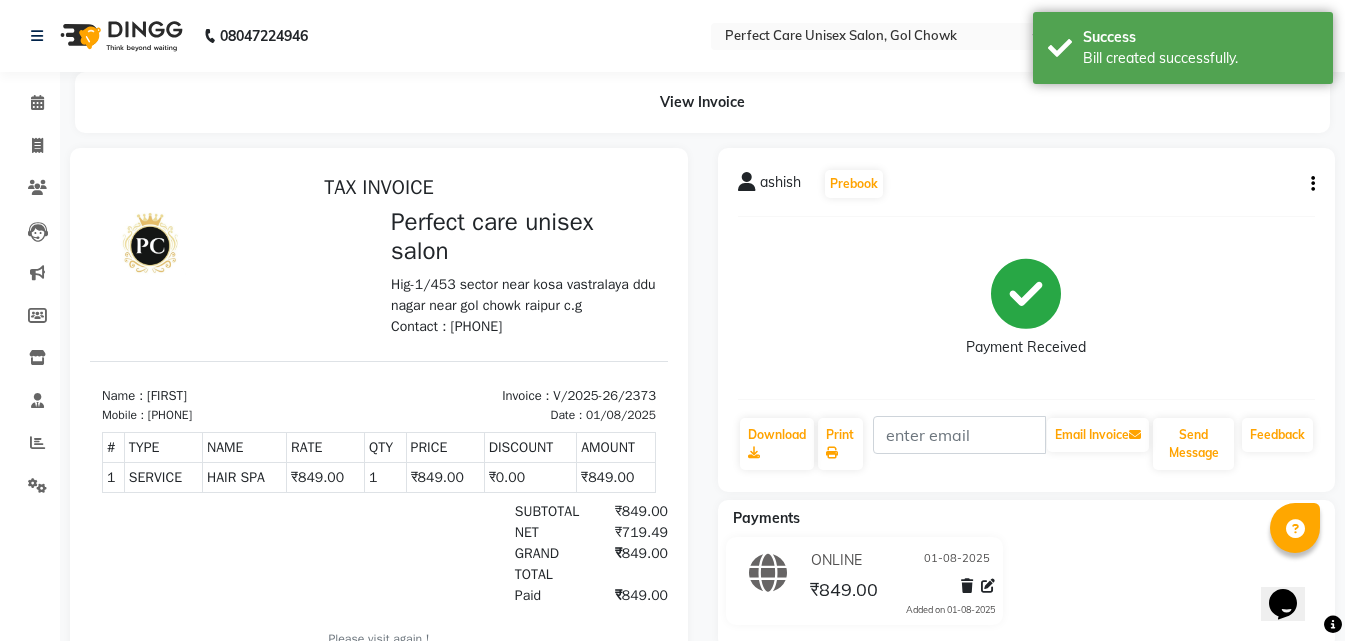 scroll, scrollTop: 0, scrollLeft: 0, axis: both 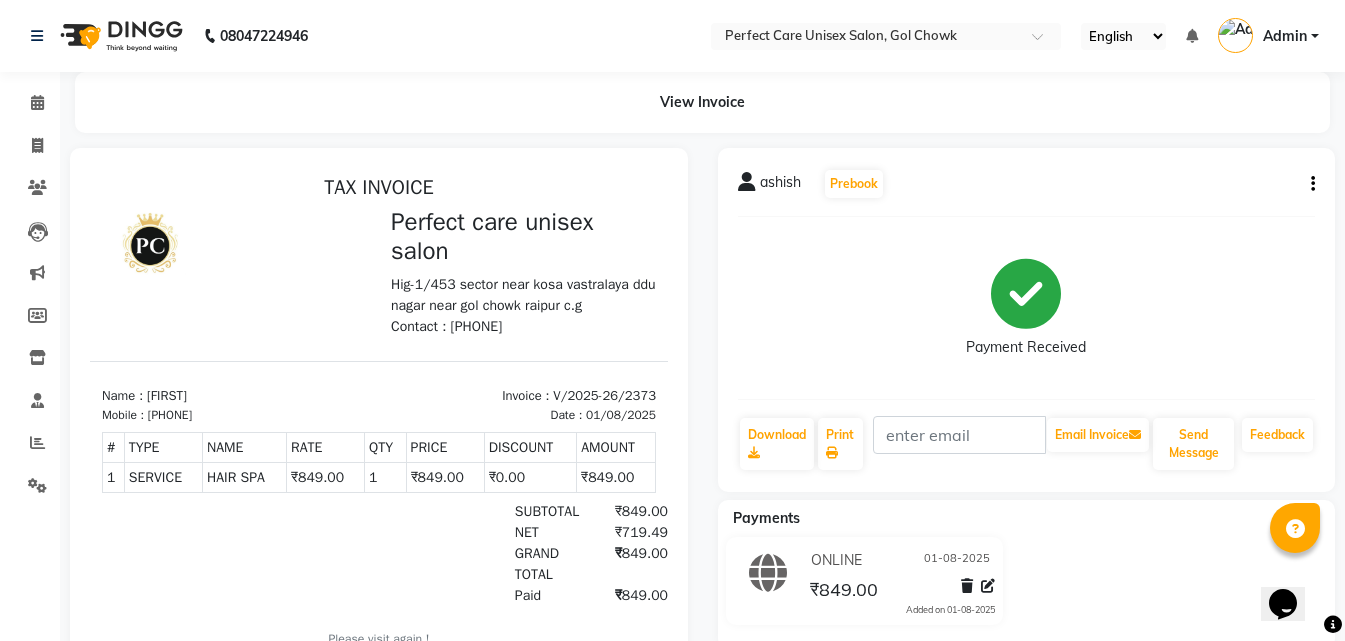 select on "service" 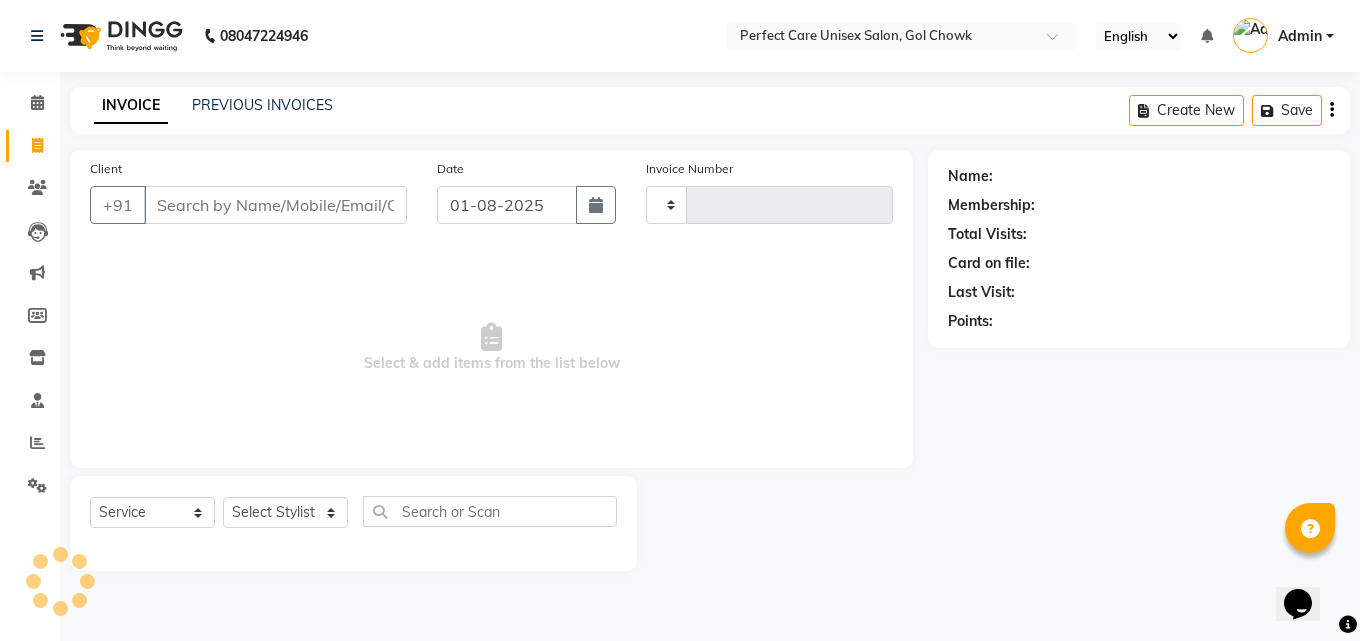 type on "2374" 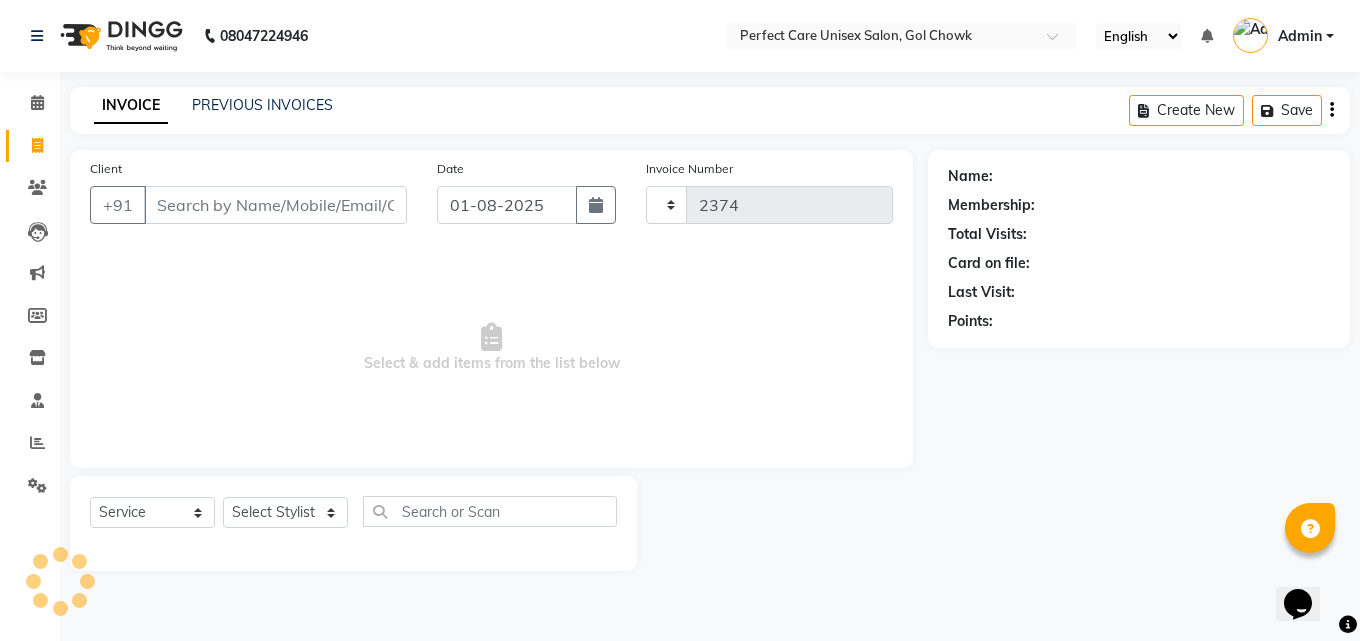 select on "4751" 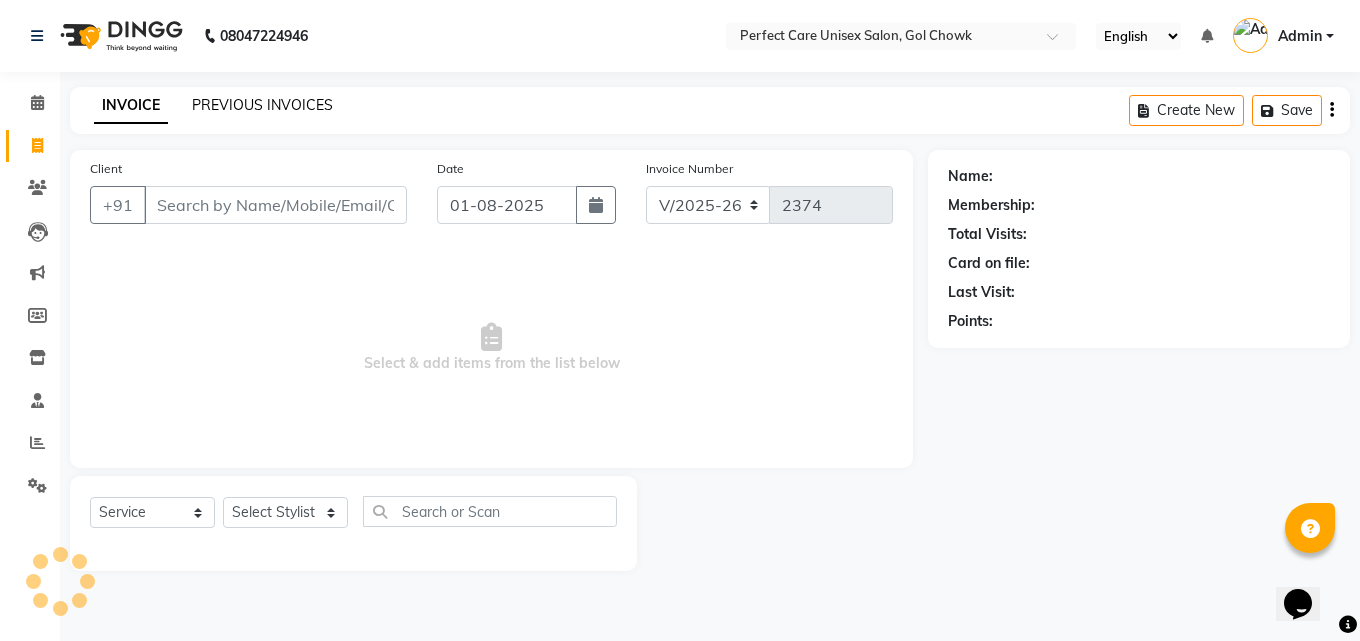 click on "PREVIOUS INVOICES" 